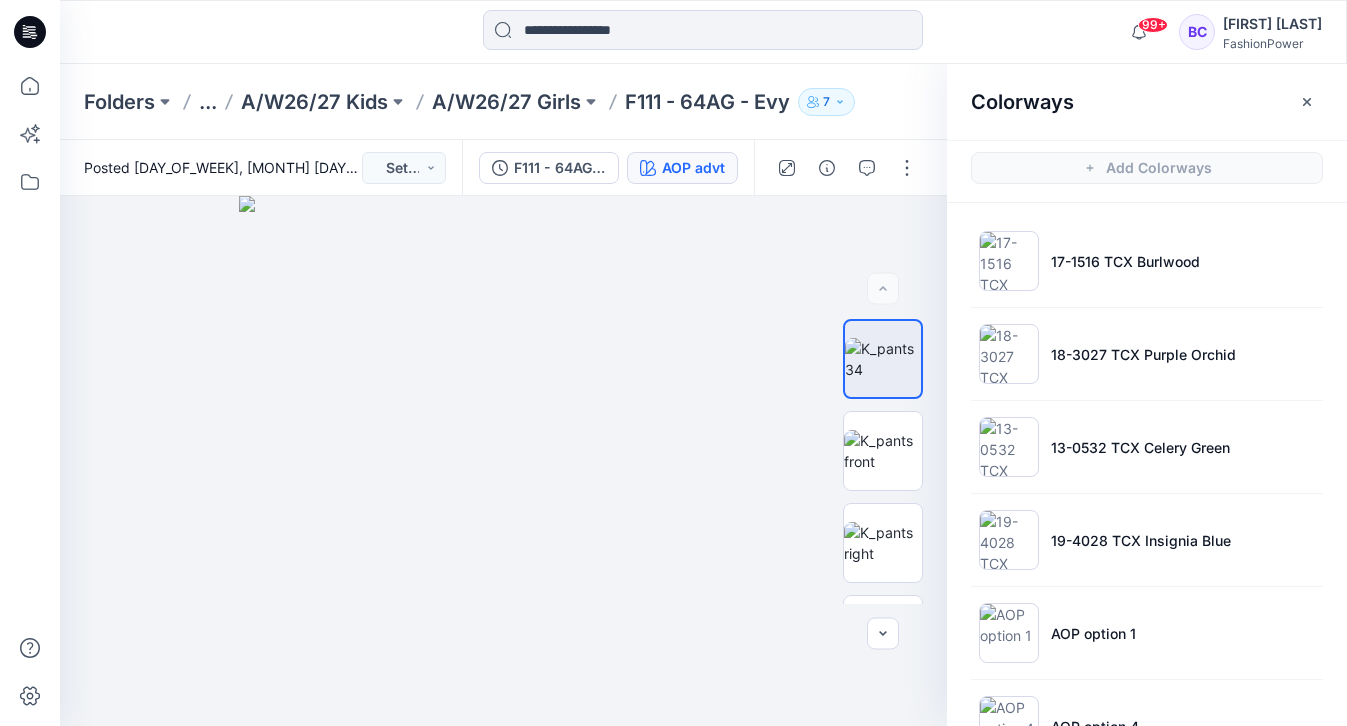 scroll, scrollTop: 0, scrollLeft: 0, axis: both 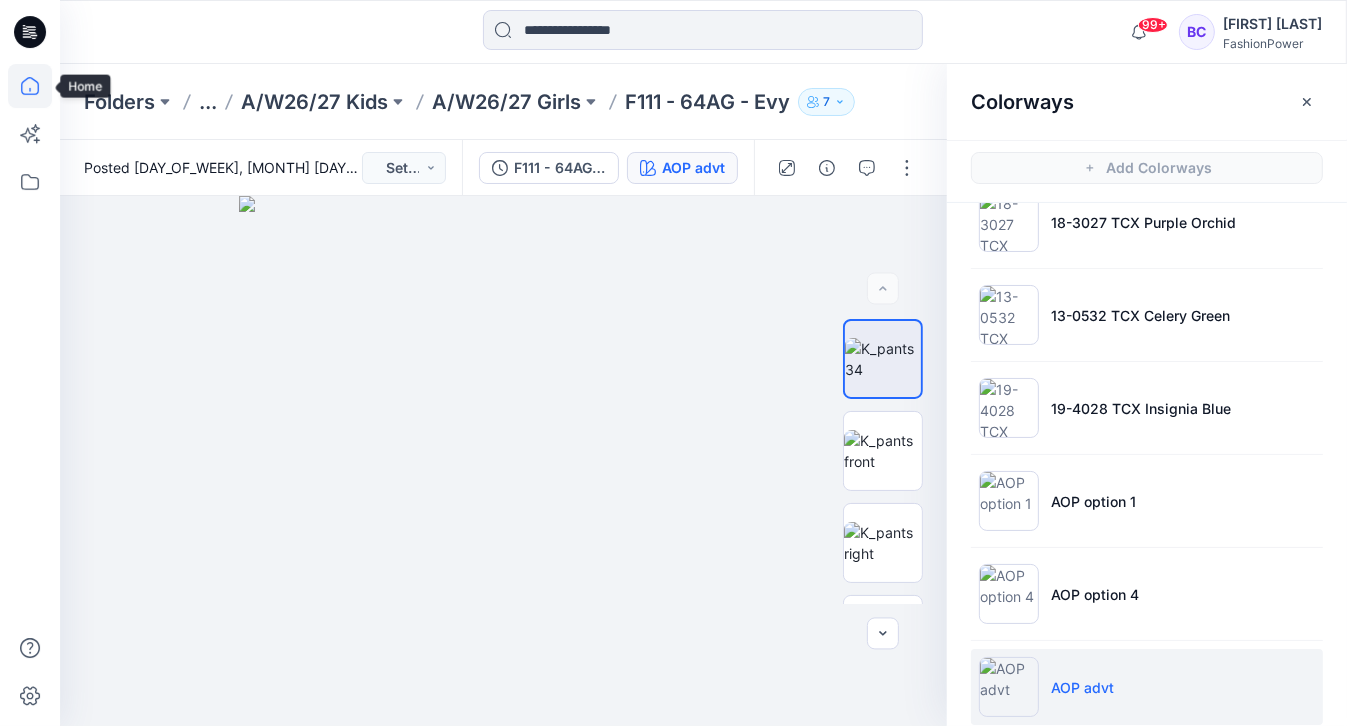click 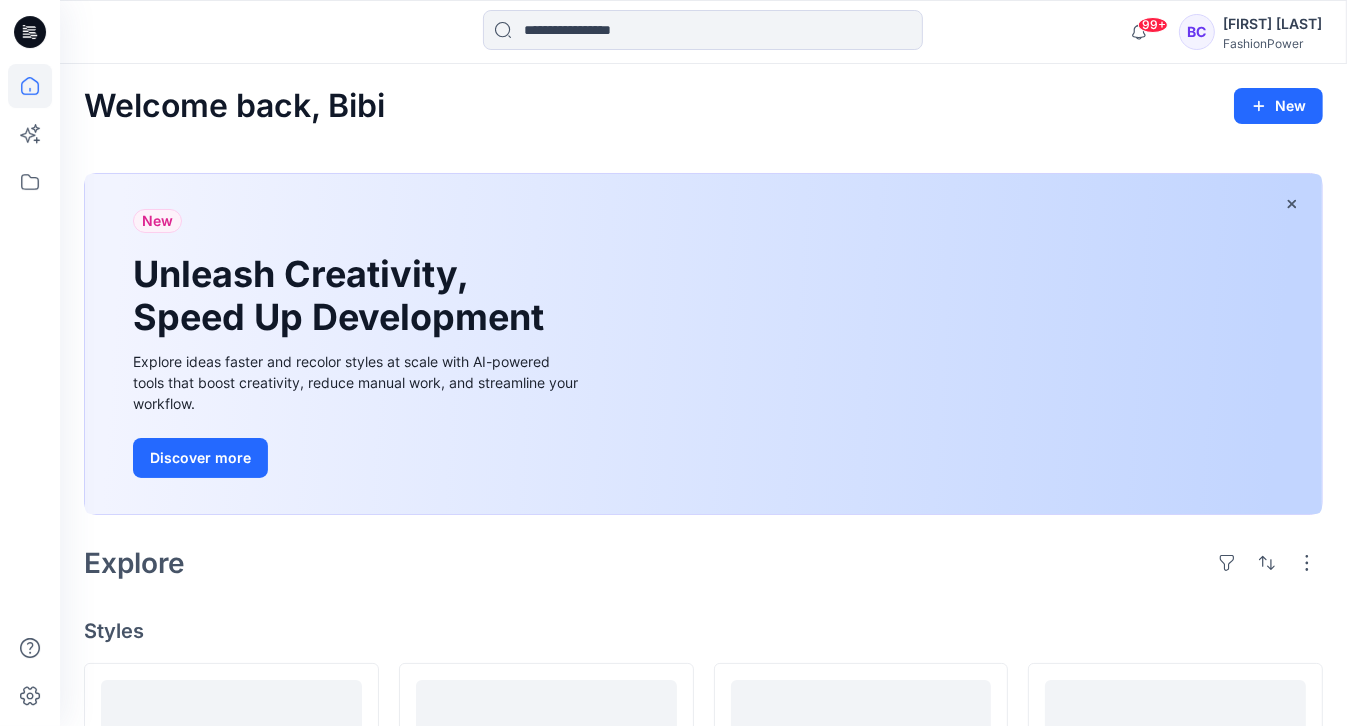 scroll, scrollTop: 320, scrollLeft: 0, axis: vertical 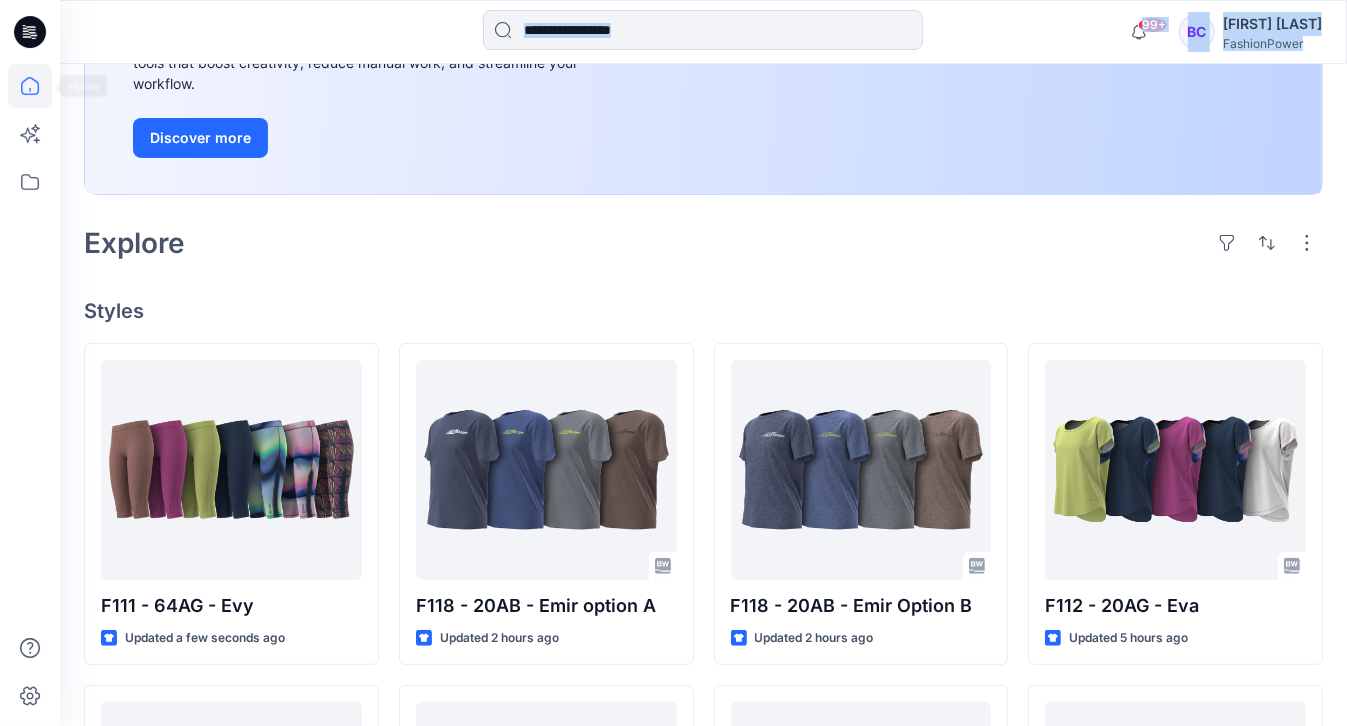 click on "99+ Notifications Your style  31023000-60AL-Fika  has been updated  with  31023000-60AL-Fika (2)  version 17 hours ago Your style  31023000-60AL-Fika  has been updated  with  31023000-60AL-Fika  version 17 hours ago Your style  S108-38AM-Kade  is ready 18 hours ago Your style  30872002-60AL-Fleur  is ready 19 hours ago Your style  30011014-23AL-Abby  is ready 19 hours ago Your style  30076025-20AL-Alice  has been updated  with  30076025-20AL-Alice  version 19 hours ago Guerline Kamp  has updated  F126 - 20AG - Ester  with  F126 - 20AG - Ester 22 hours ago Guerline Kamp  has updated  F127 - 20AG - Eni  with  F127 - 20AG - Eni 22 hours ago 3  Styles has been moved to  SS26  folder. 22 hours ago Guerline Kamp  has updated  F127 - 20AG - Eni  with  F127 - 20AG - Eni 22 hours ago Mark all as read View all notifications BC Bibi Castelijns FashionPower Welcome back, Bibi New New Unleash Creativity, Speed Up Development Discover more Explore Styles F111 - 64AG - Evy Updated a few seconds ago 31023000-60AL-Fika Home" at bounding box center [673, 563] 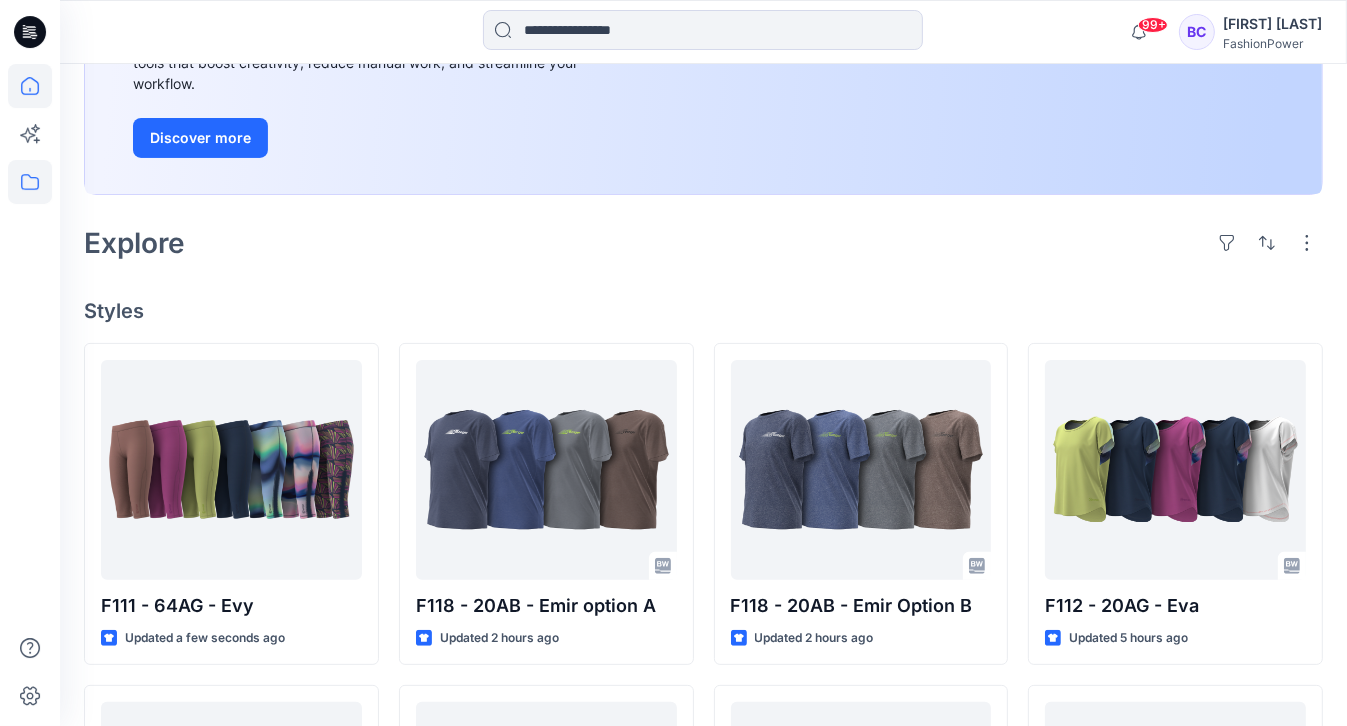 drag, startPoint x: -4, startPoint y: 89, endPoint x: 38, endPoint y: 171, distance: 92.13034 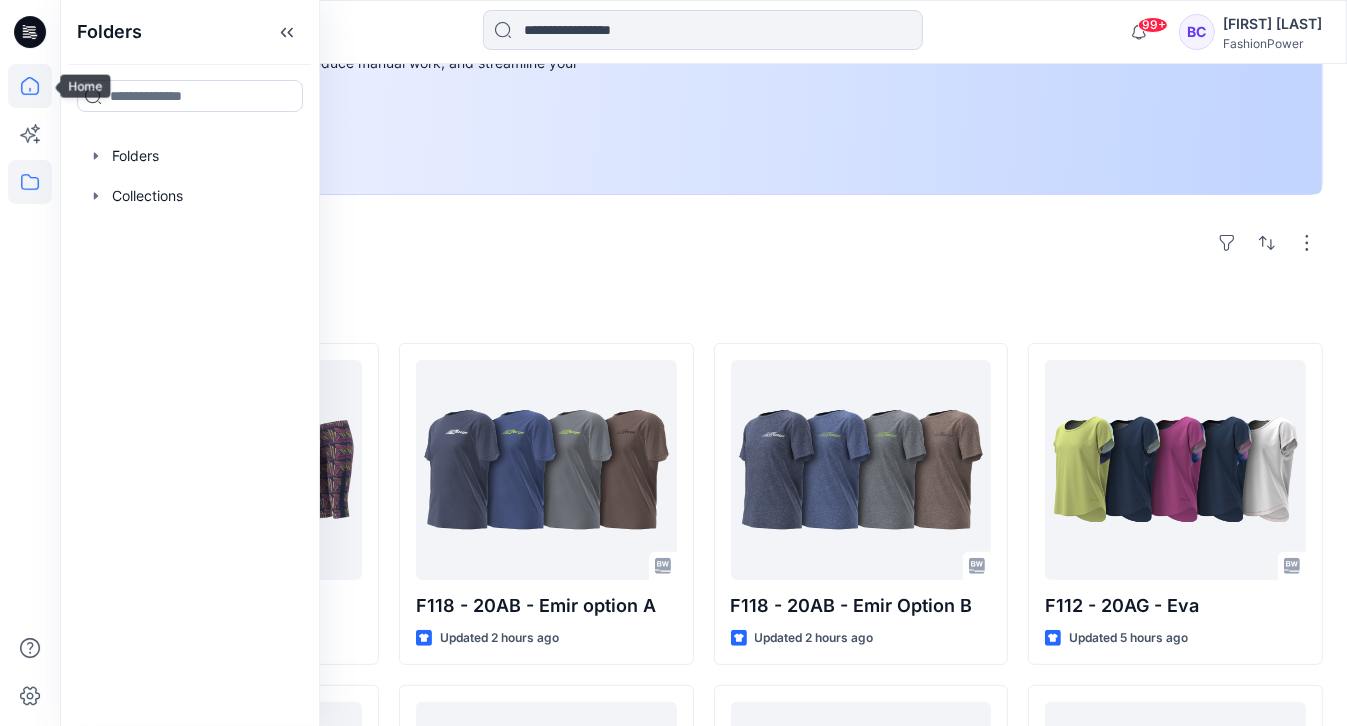 click 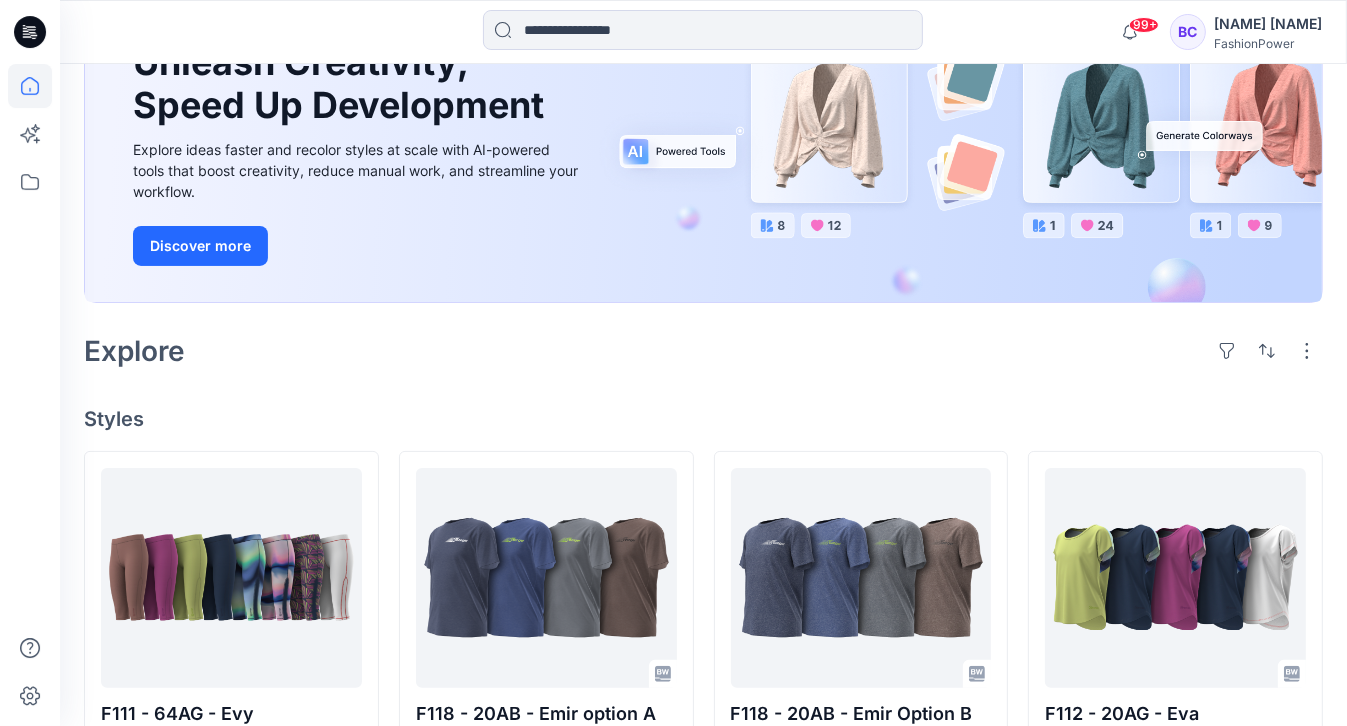 scroll, scrollTop: 480, scrollLeft: 0, axis: vertical 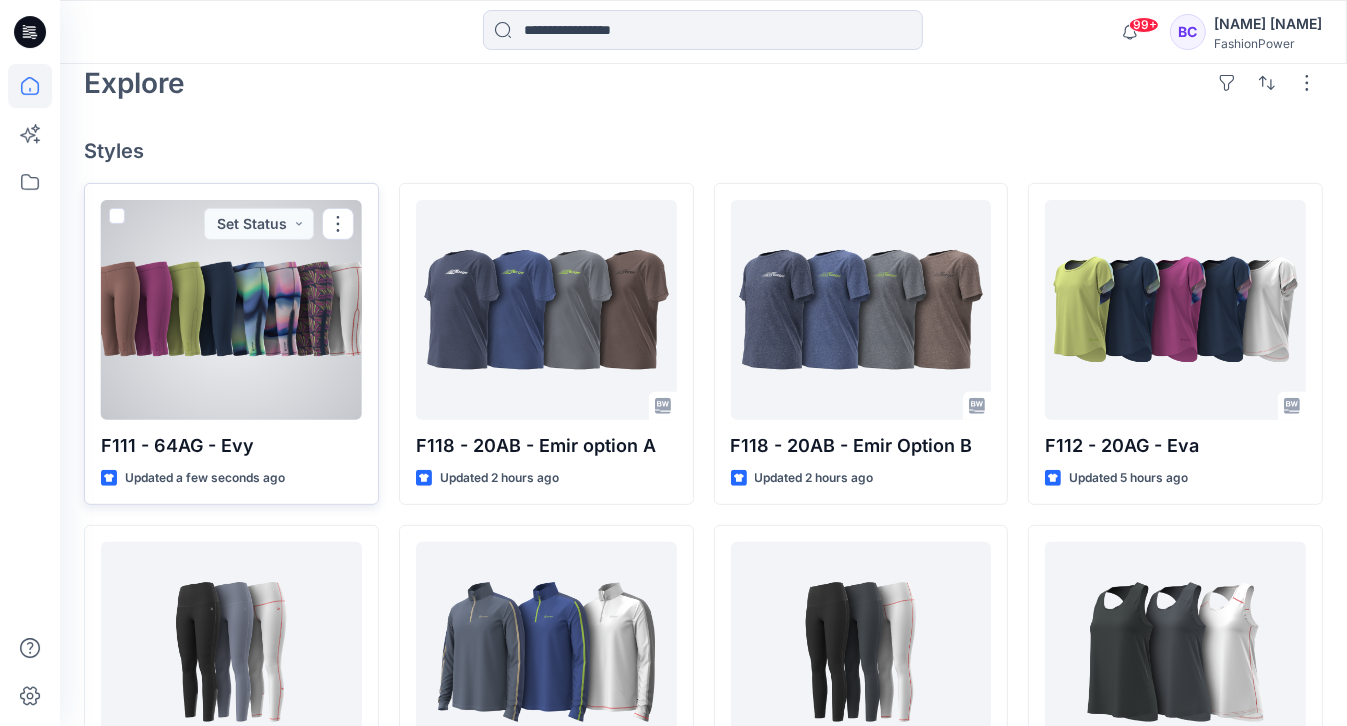 click at bounding box center (231, 310) 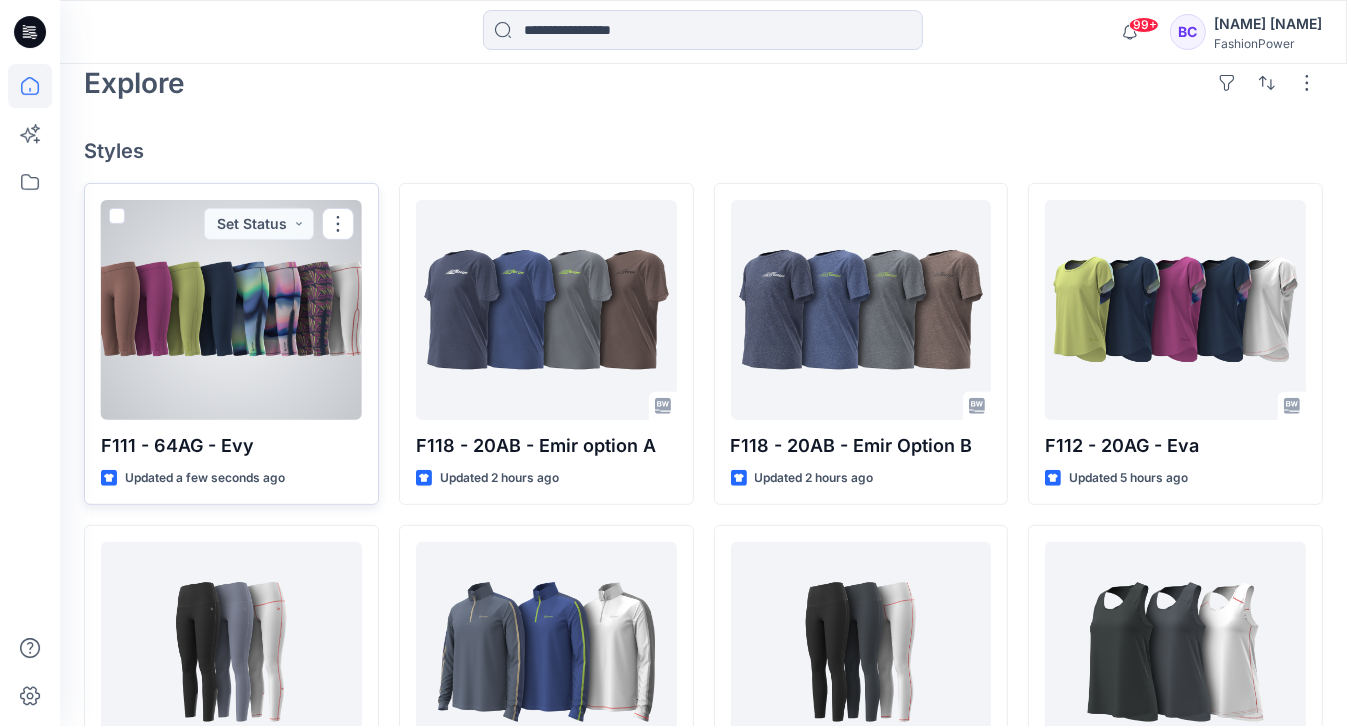 scroll, scrollTop: 0, scrollLeft: 0, axis: both 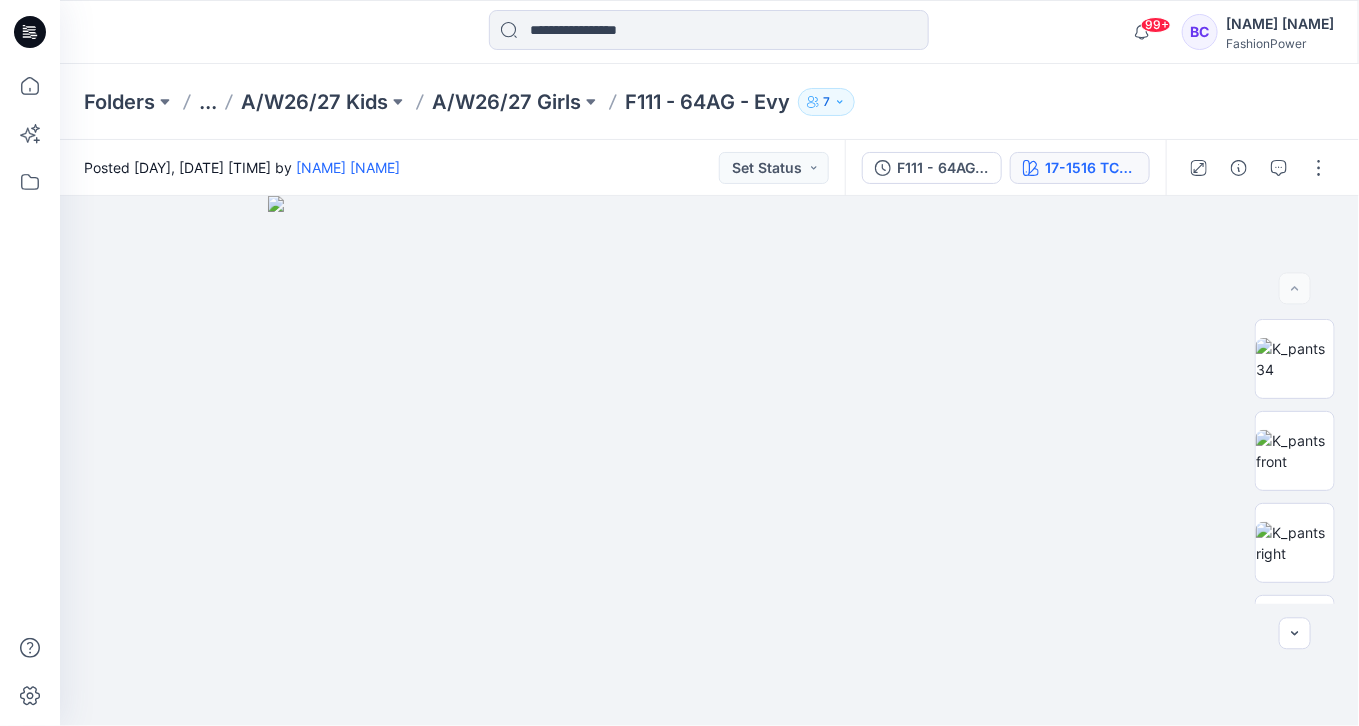 click on "17-1516 TCX Burlwood" at bounding box center [1091, 168] 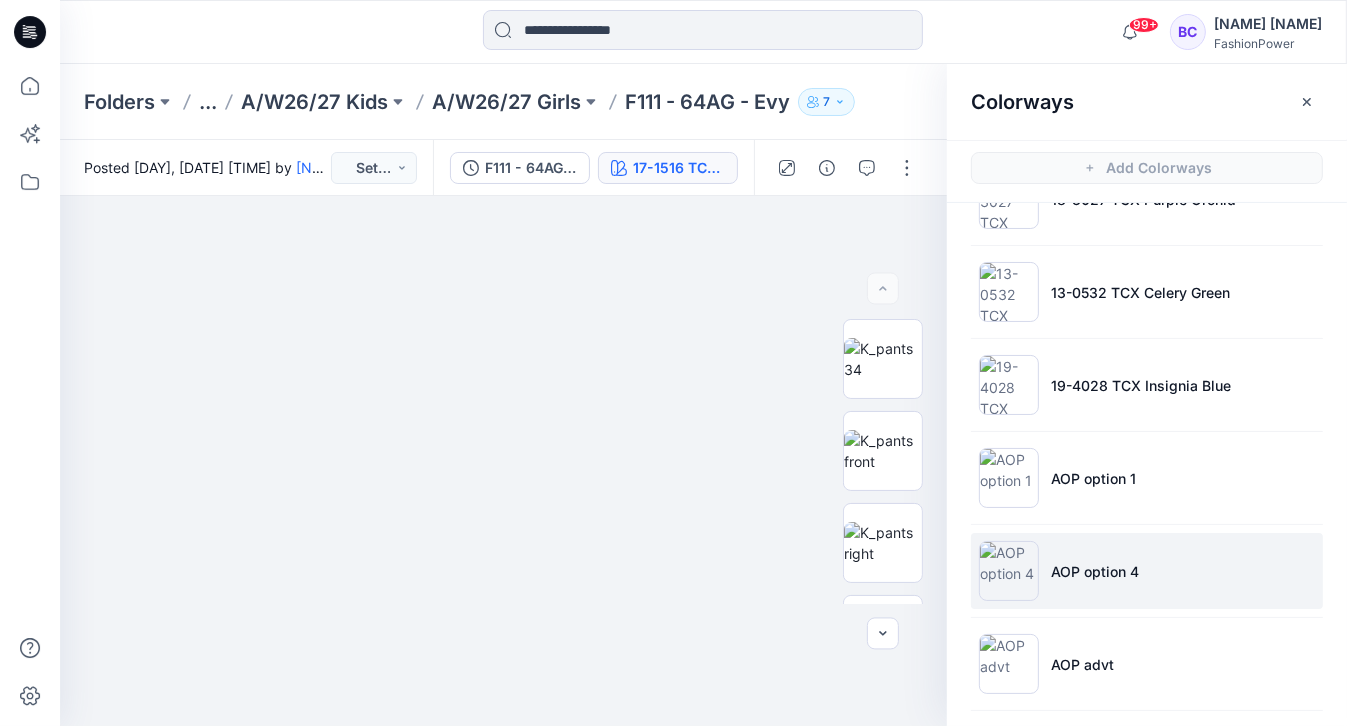 scroll, scrollTop: 160, scrollLeft: 0, axis: vertical 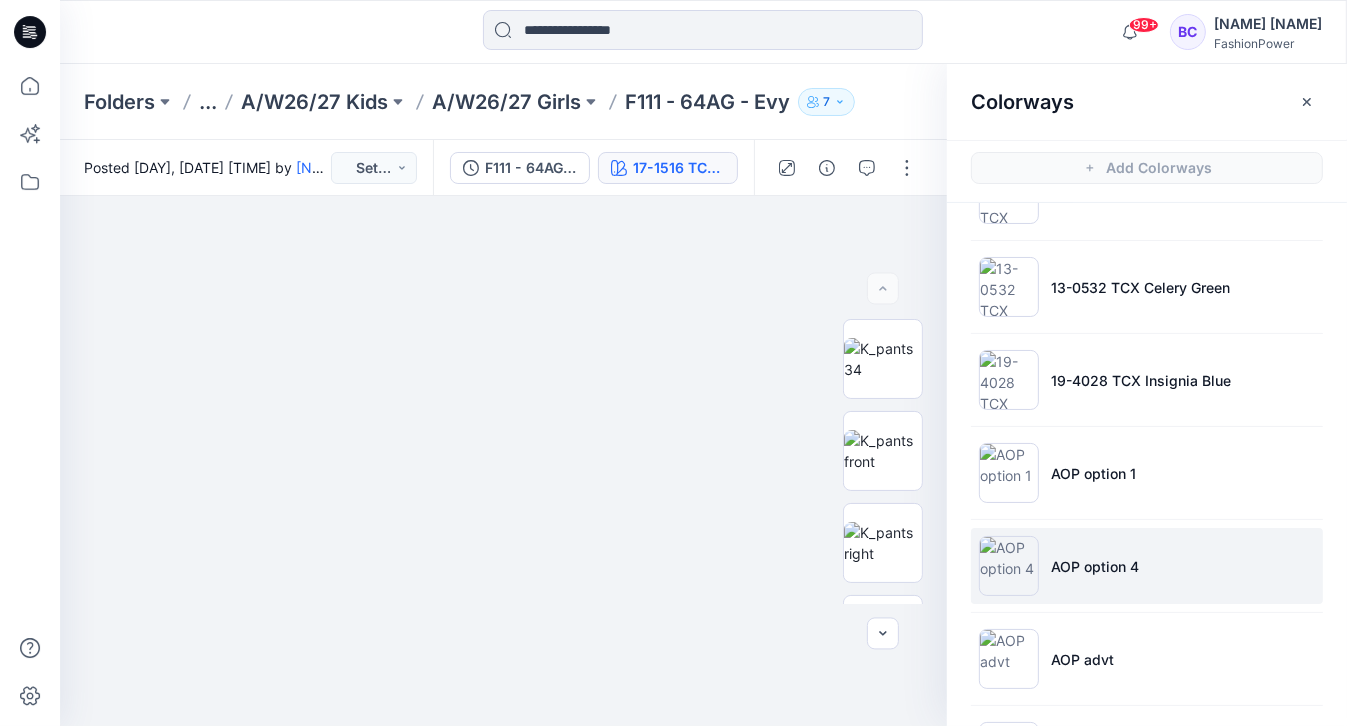 click on "AOP option 4" at bounding box center [1147, 566] 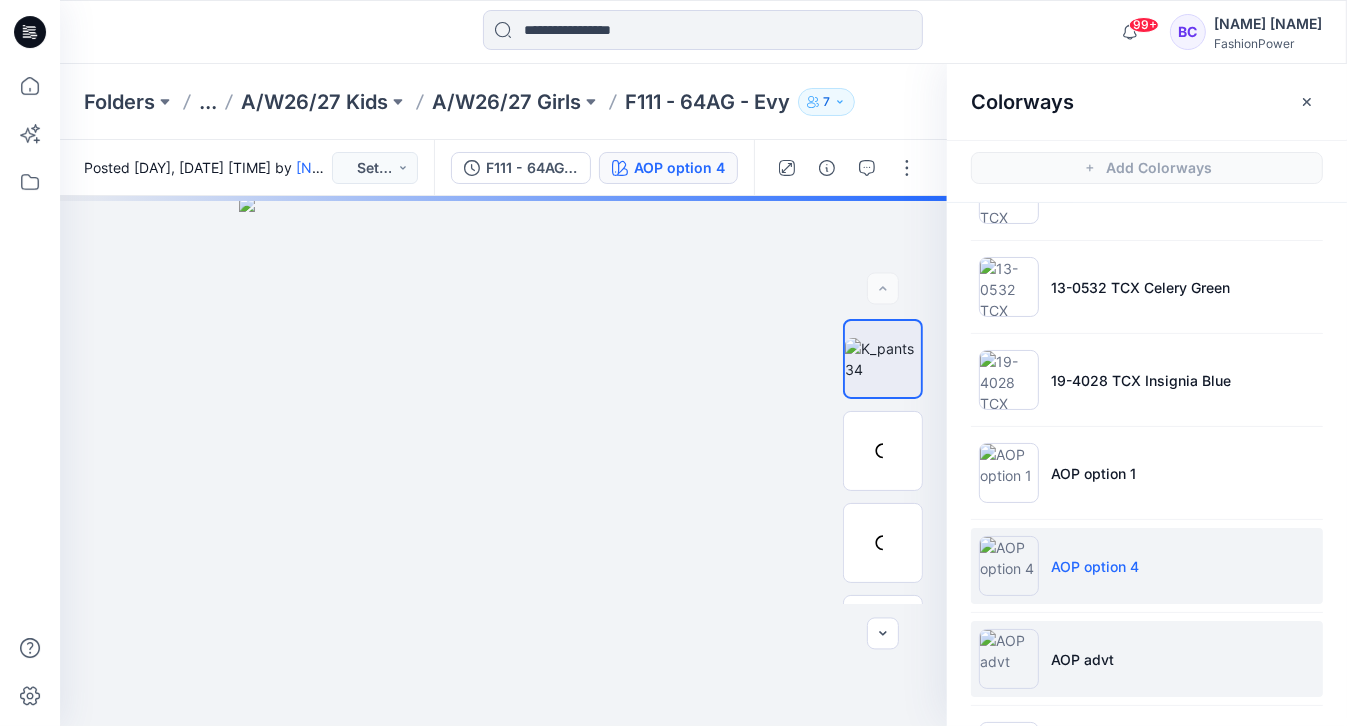 click on "AOP advt" at bounding box center [1147, 659] 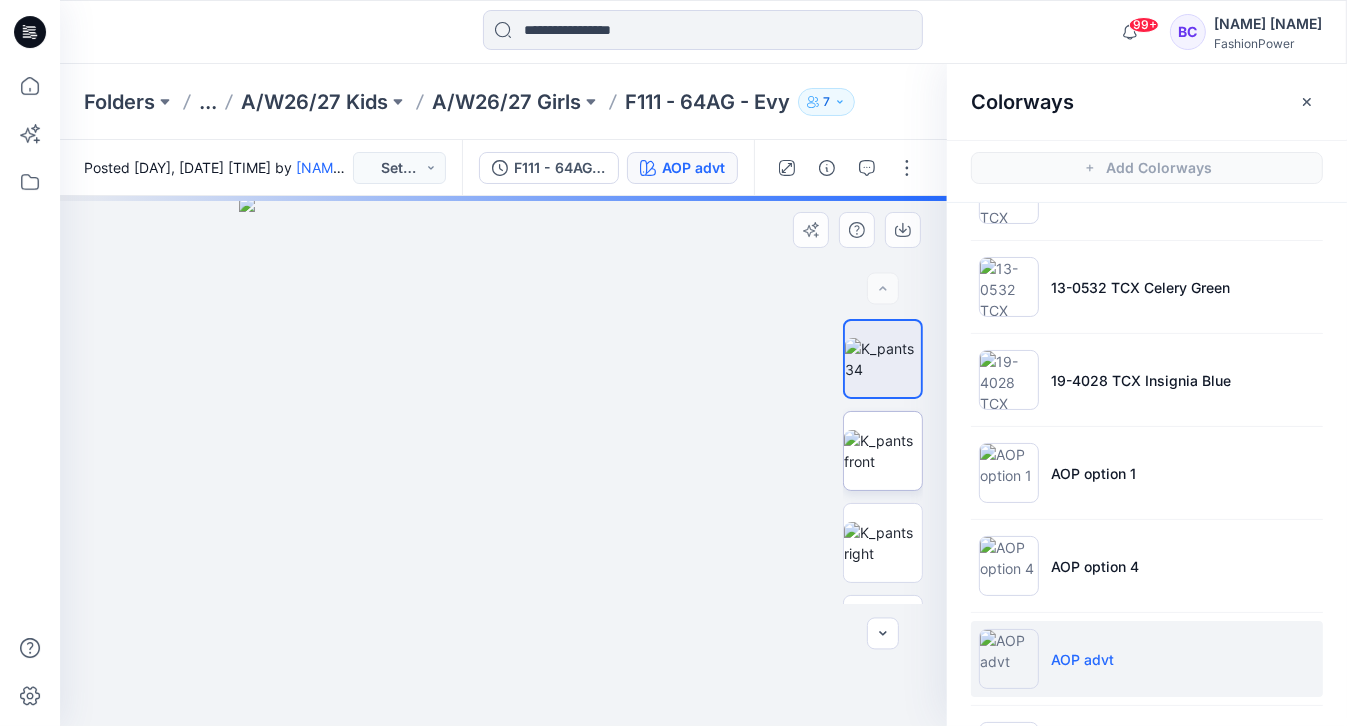 click at bounding box center (883, 451) 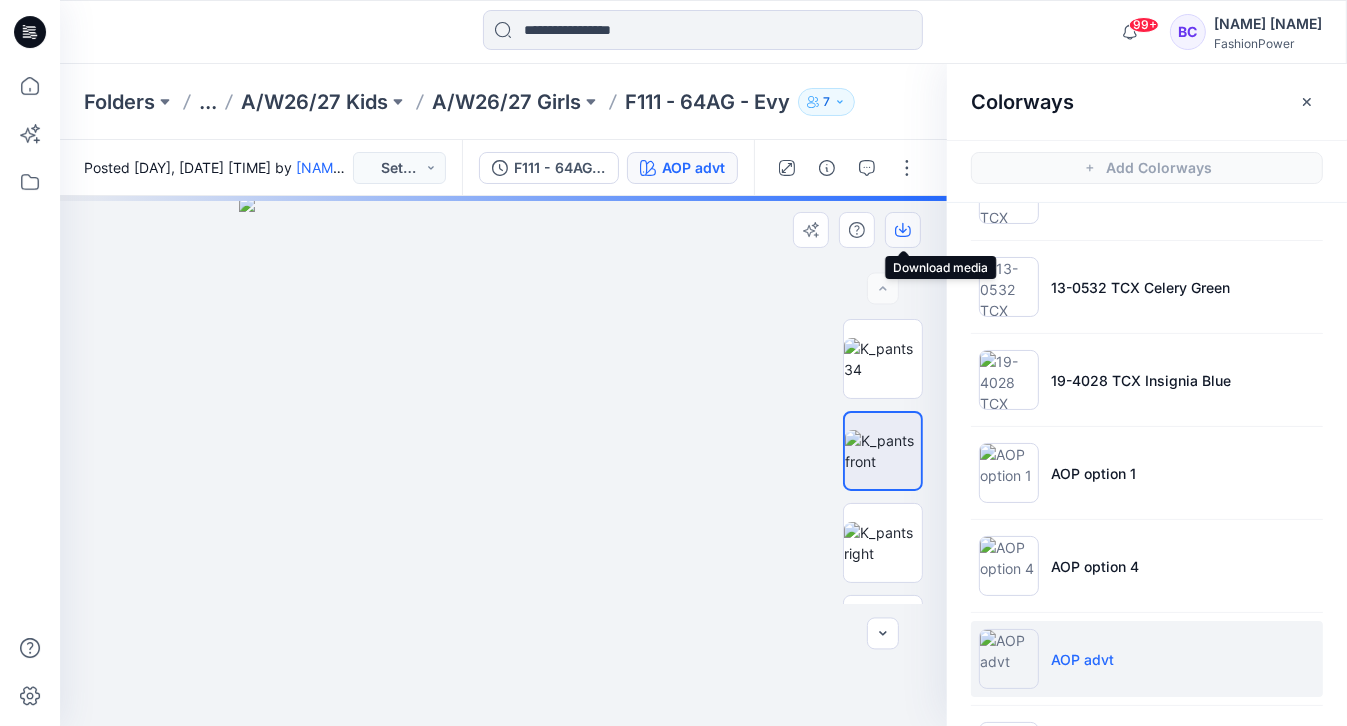 click 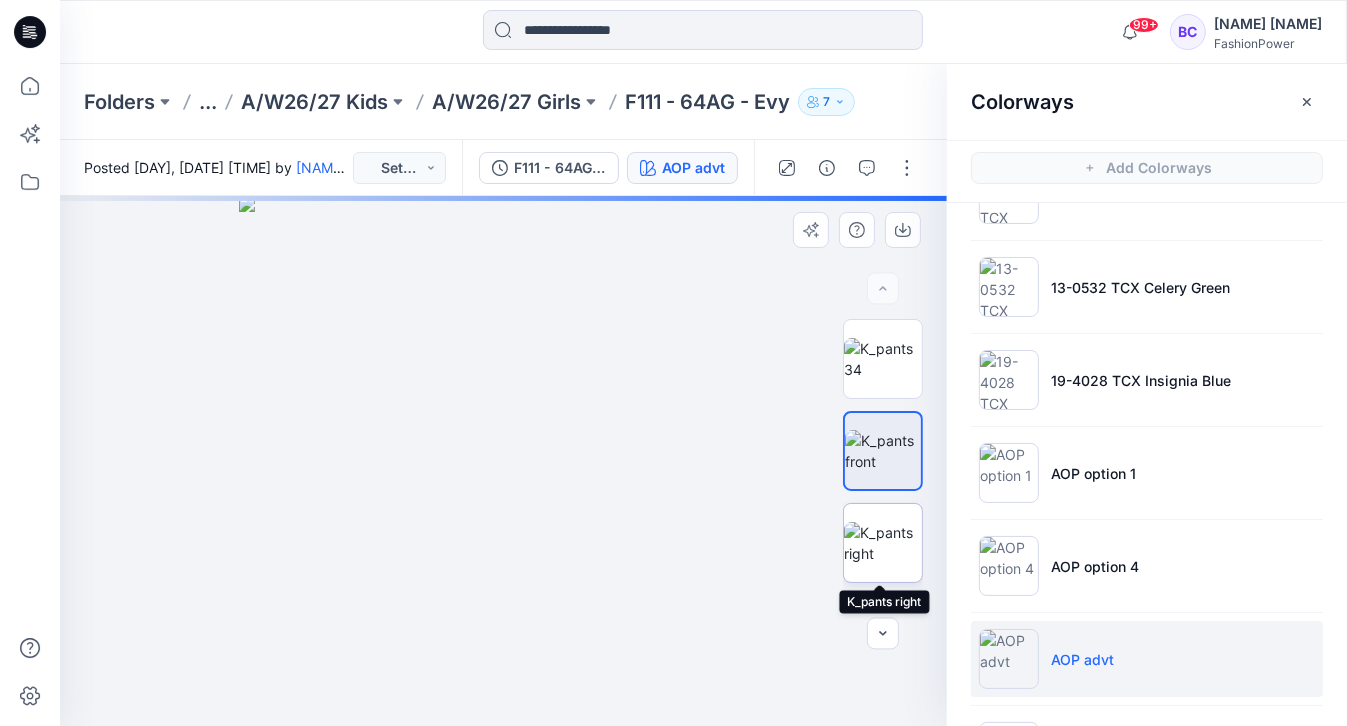 click at bounding box center [883, 543] 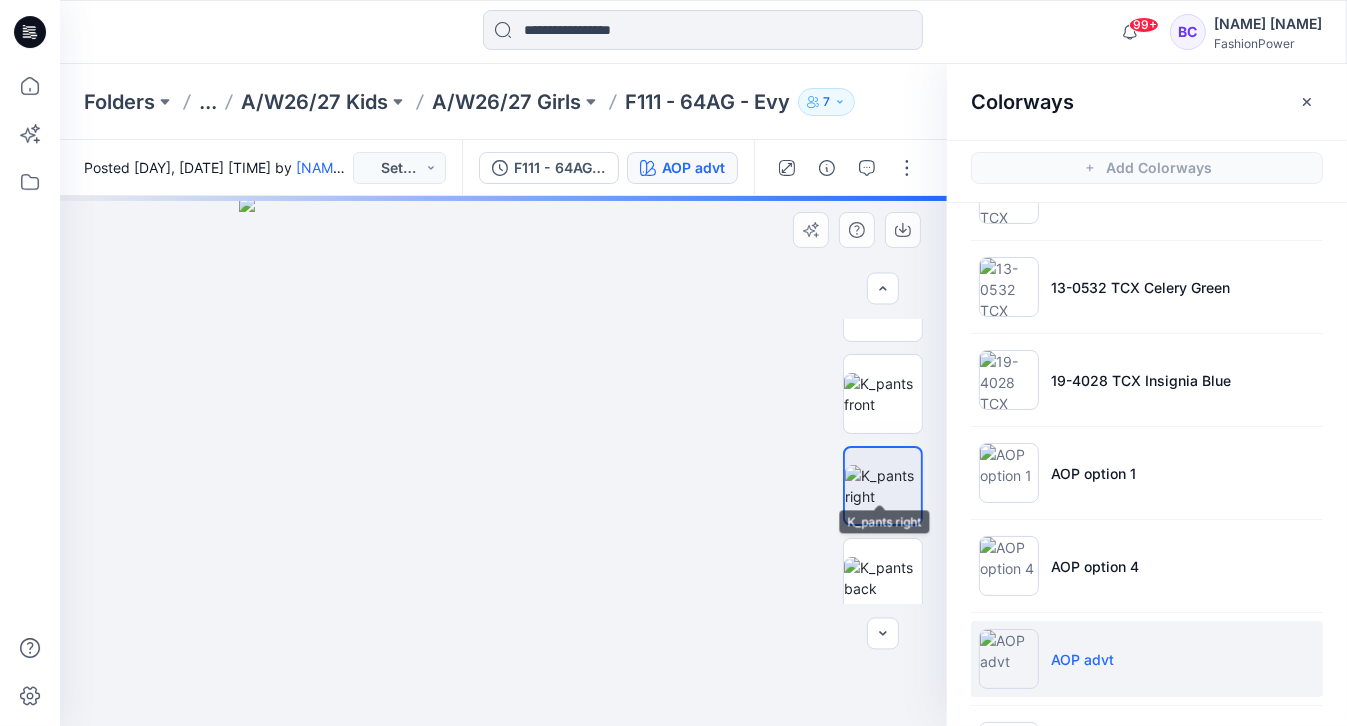 scroll, scrollTop: 80, scrollLeft: 0, axis: vertical 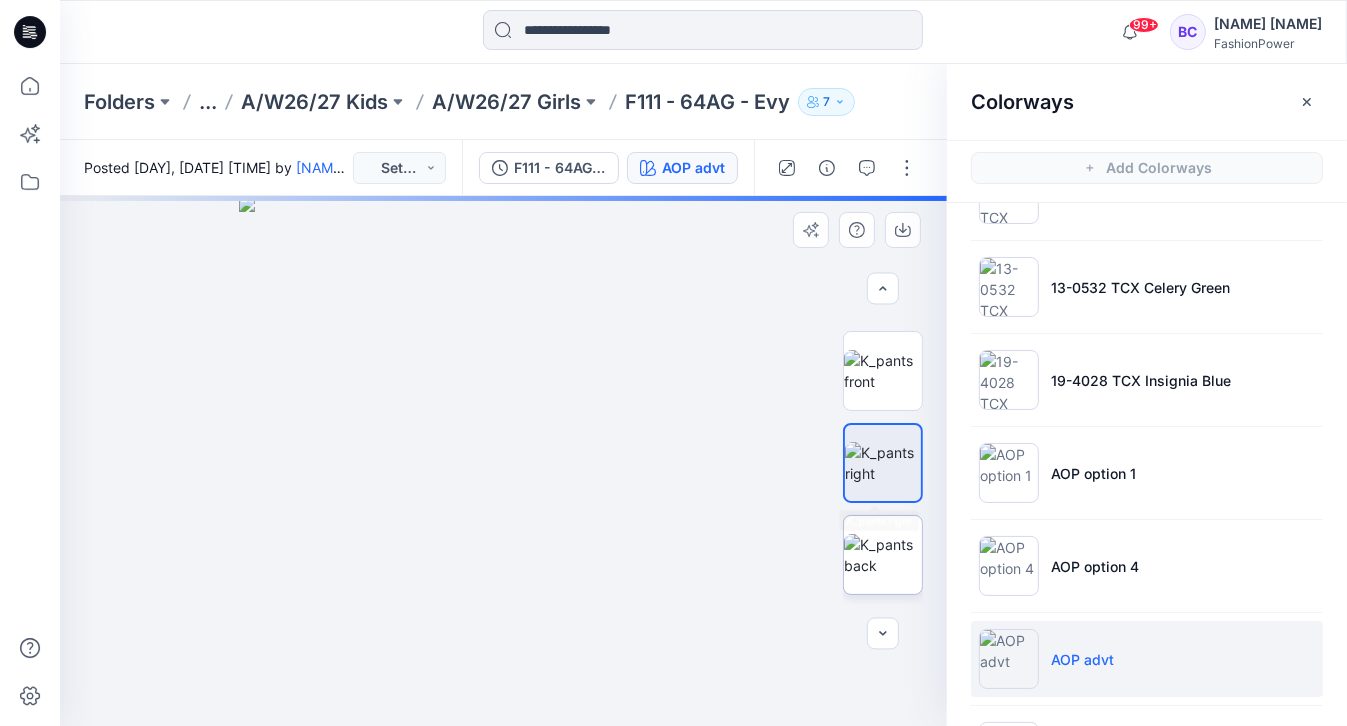click at bounding box center (883, 555) 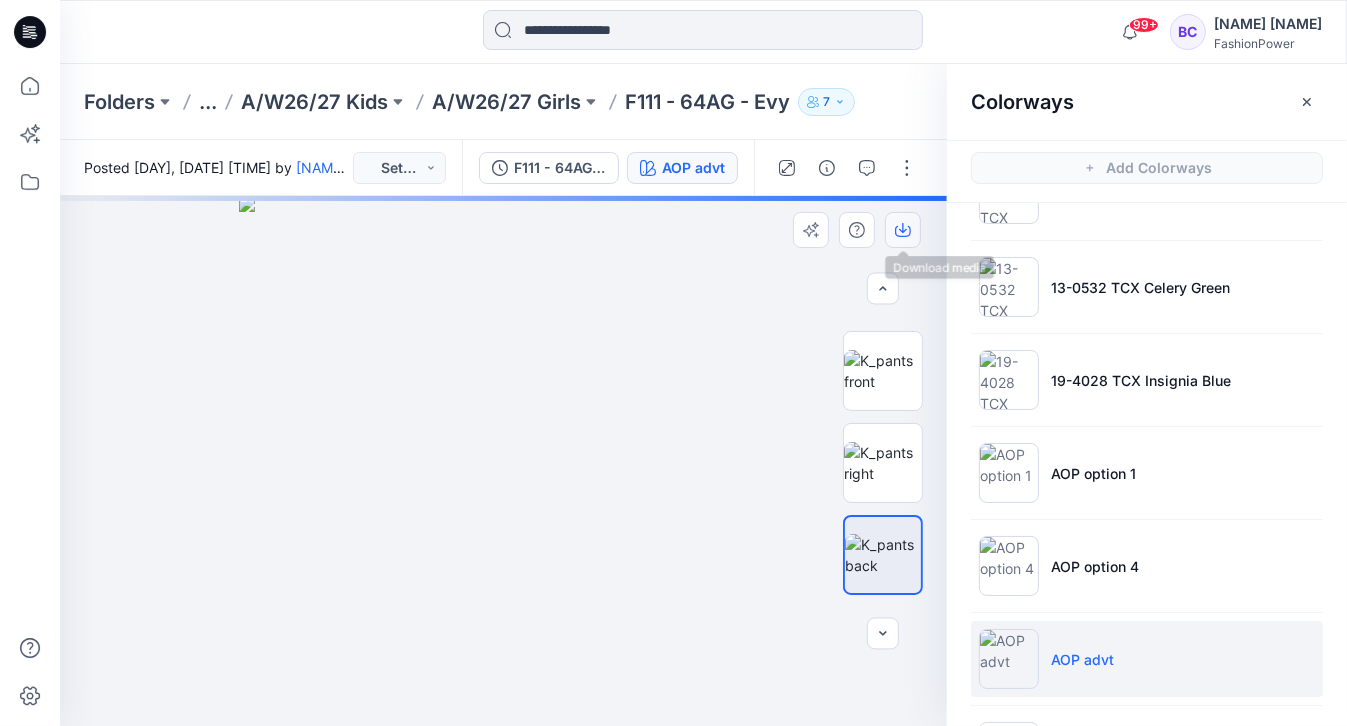 click 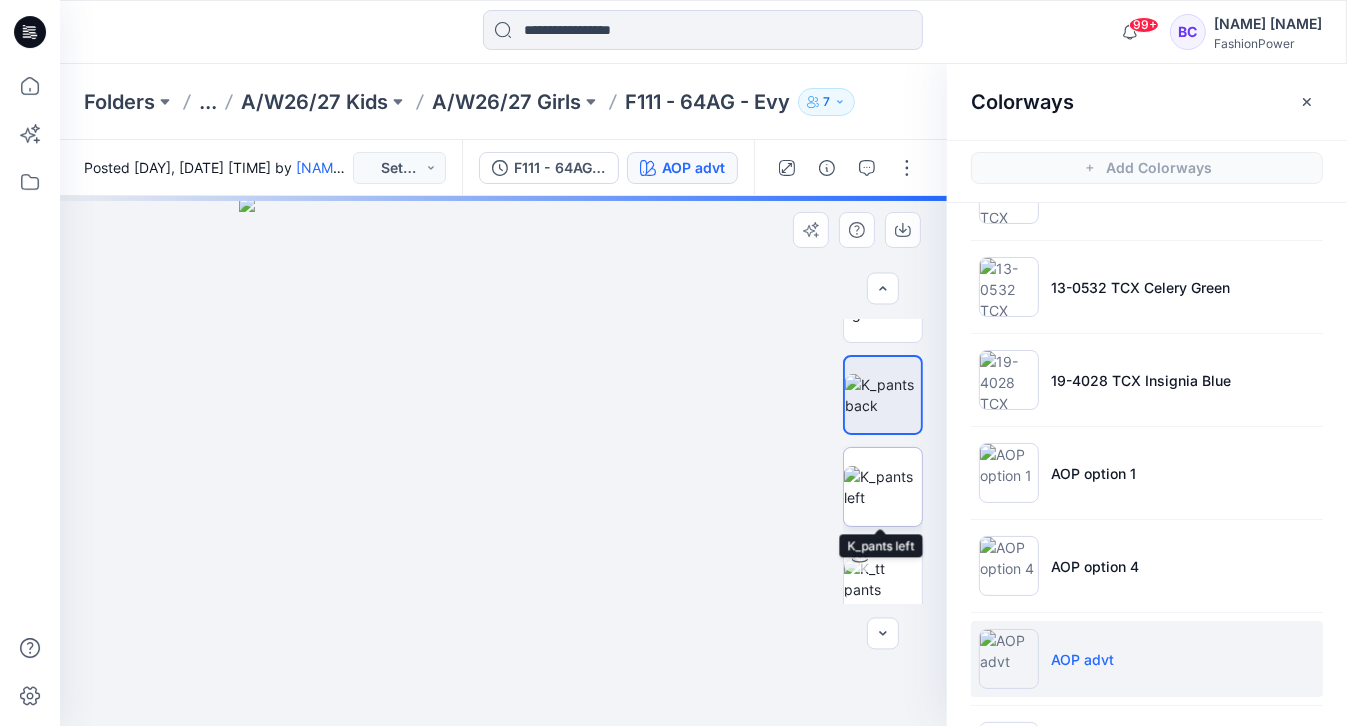 click at bounding box center [883, 487] 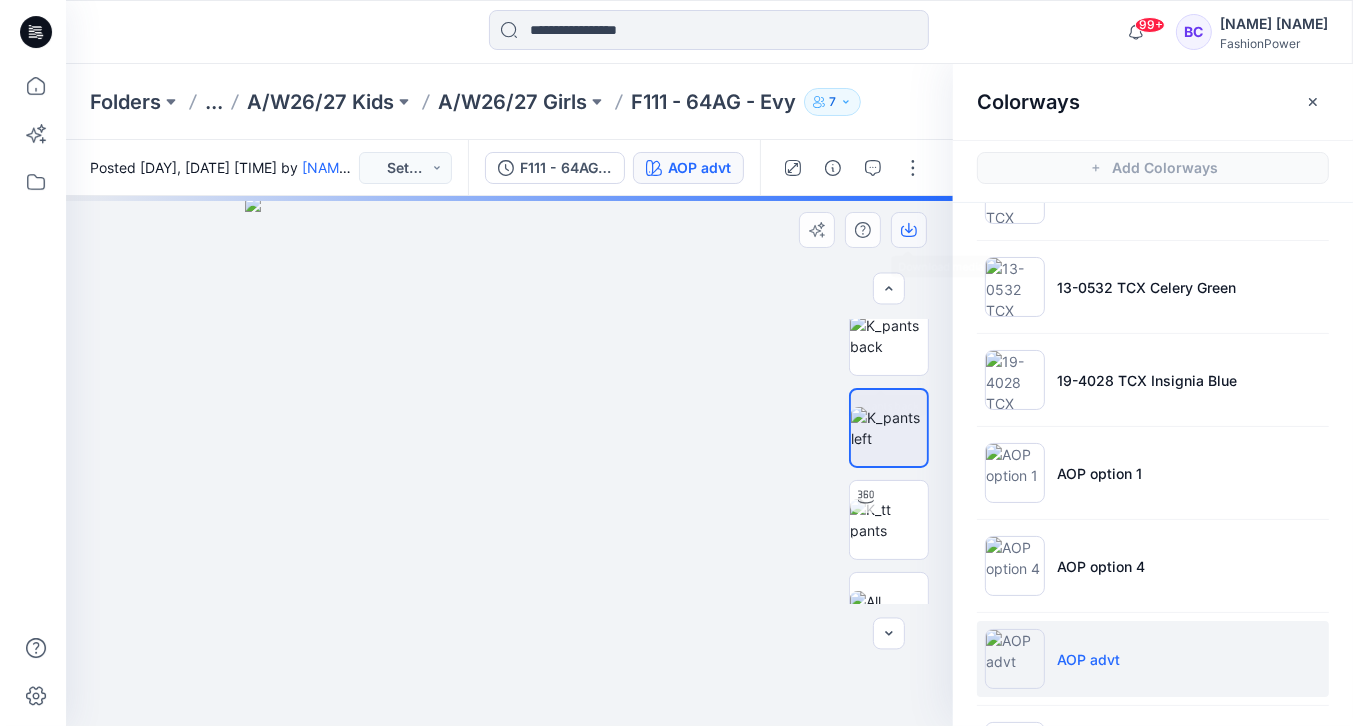 scroll, scrollTop: 320, scrollLeft: 0, axis: vertical 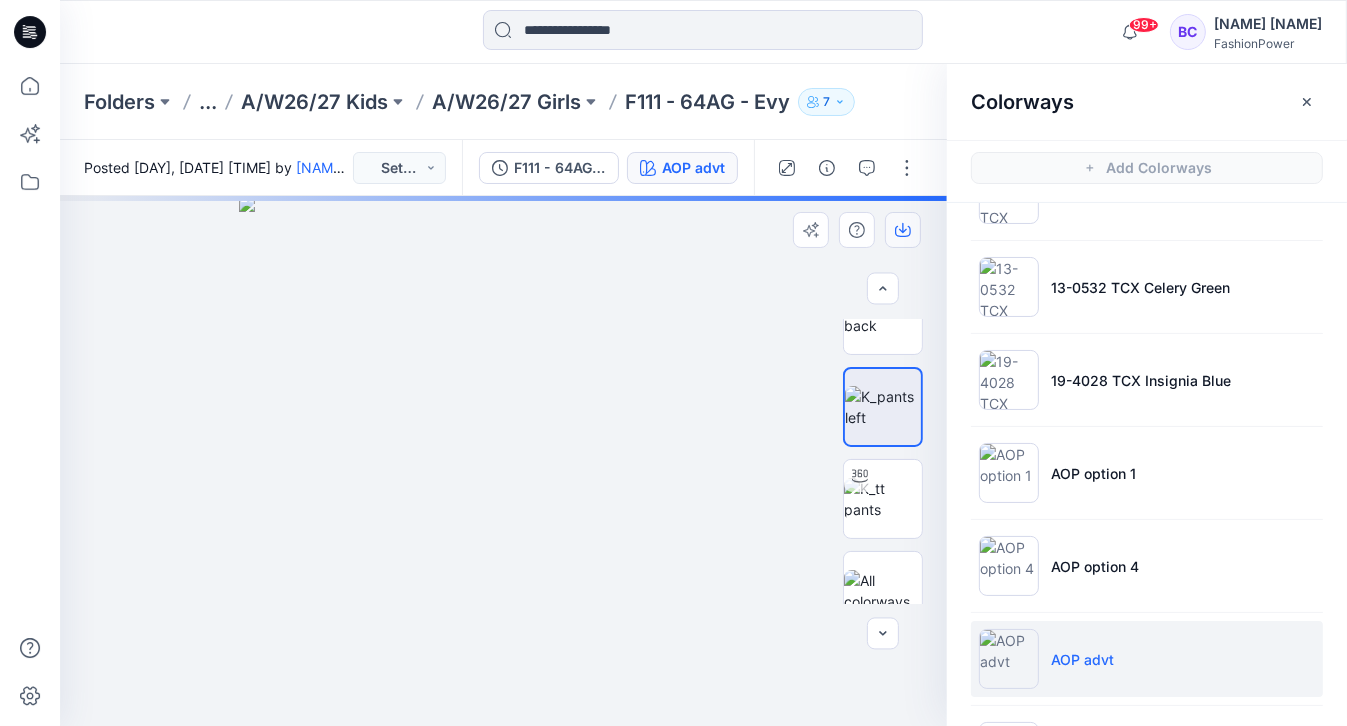 click at bounding box center [903, 230] 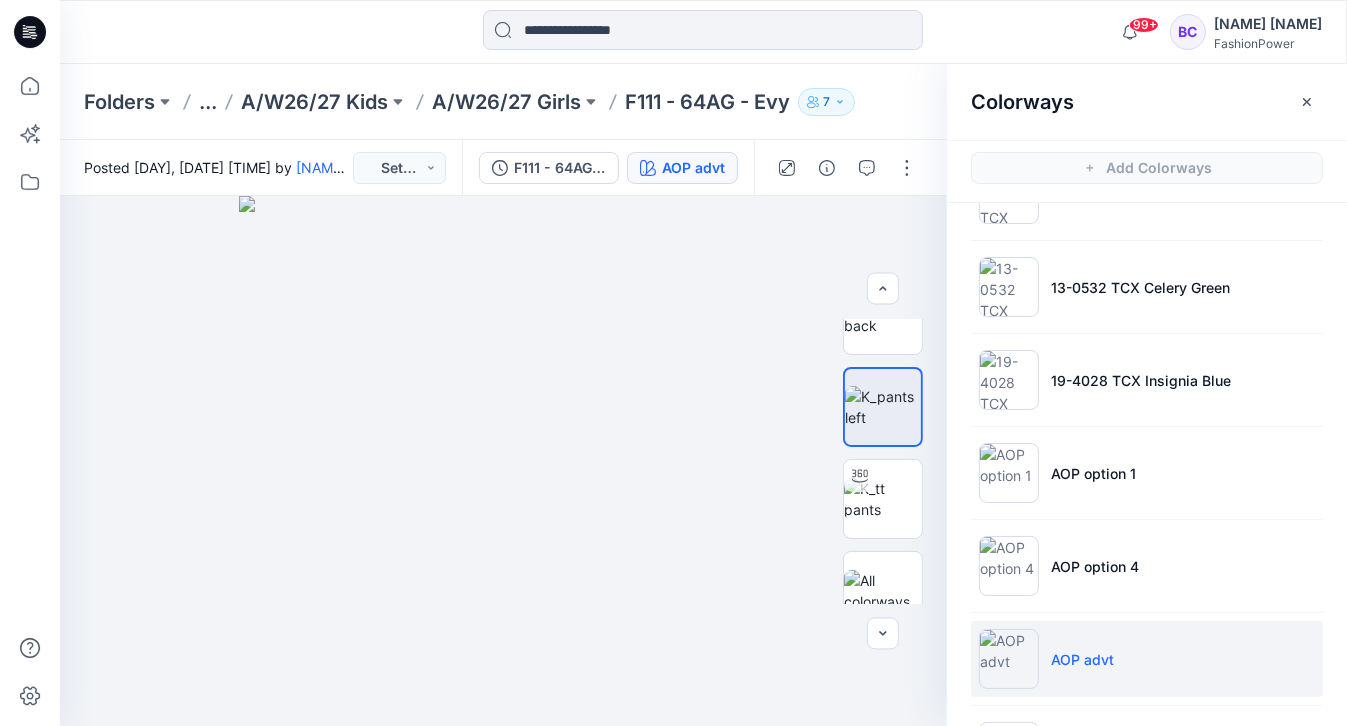 click on "Folders ... A/W26/27 Kids A/W26/27 Girls F111 - 64AG - Evy 7" at bounding box center [703, 102] 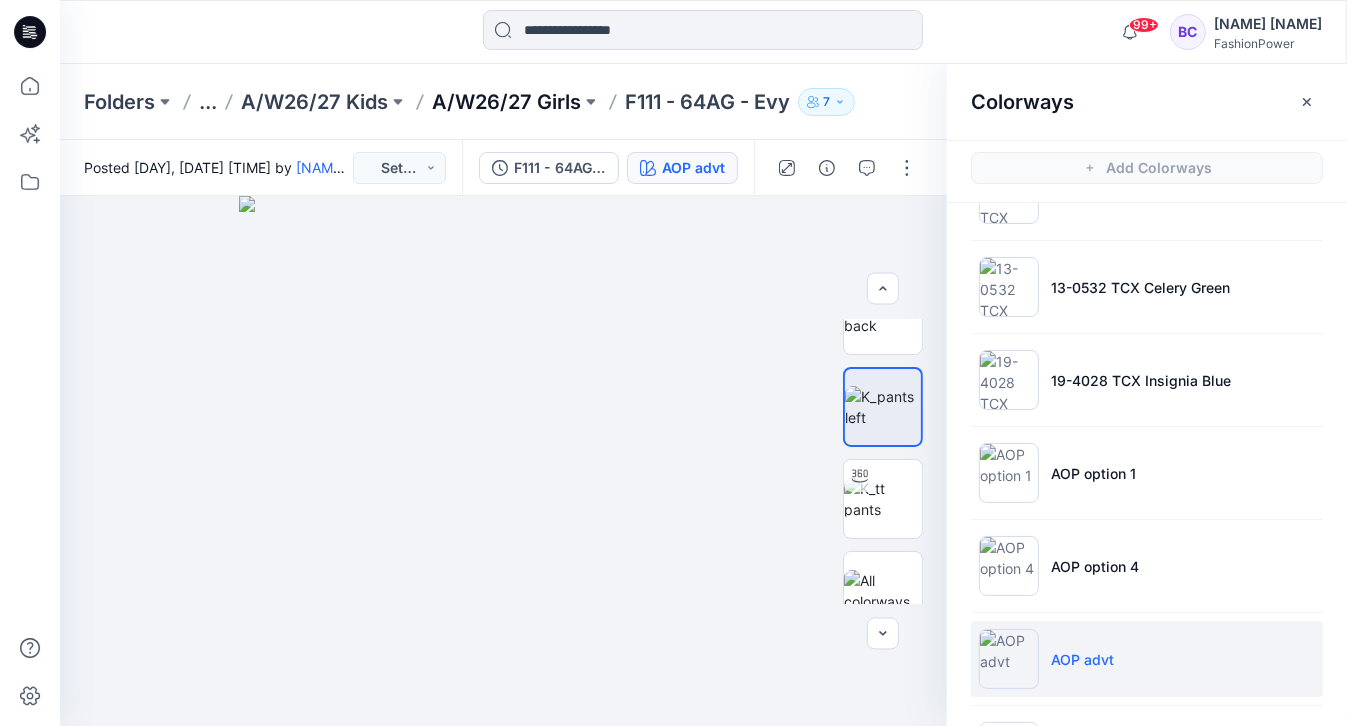 click on "A/W26/27 Girls" at bounding box center (506, 102) 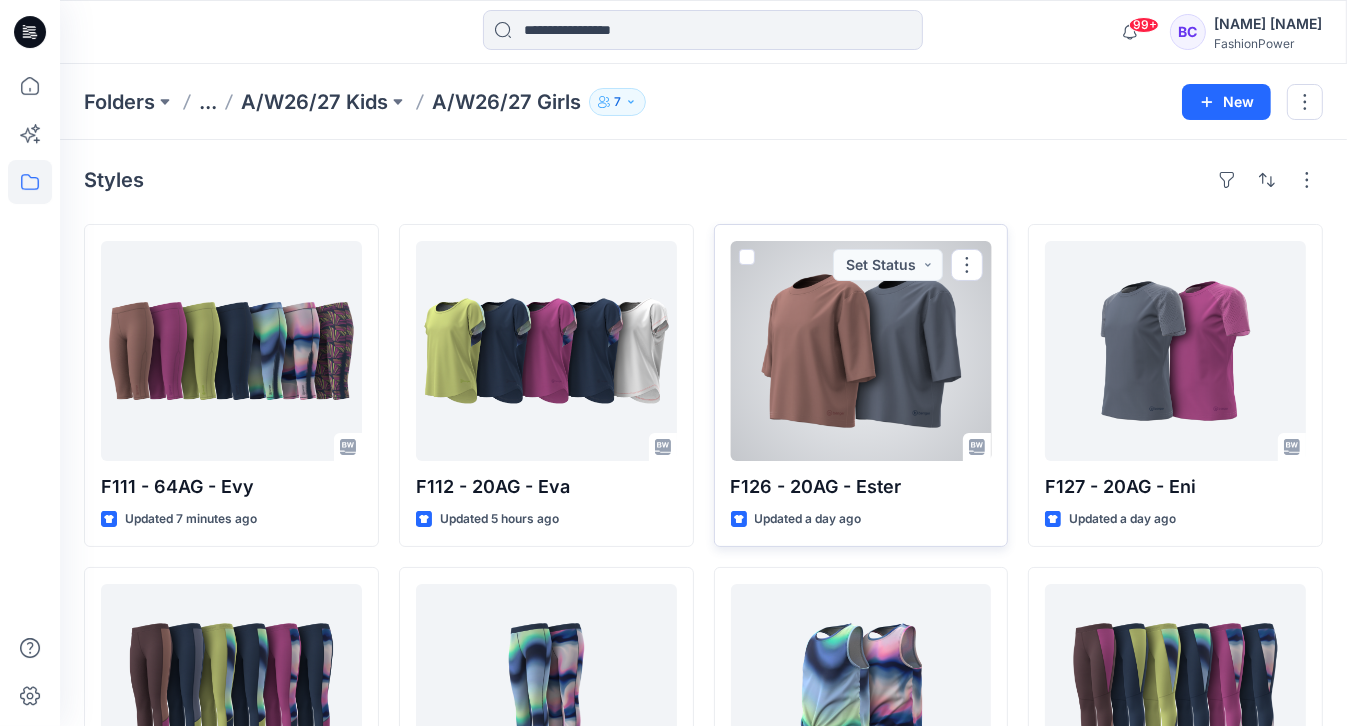 click at bounding box center [861, 351] 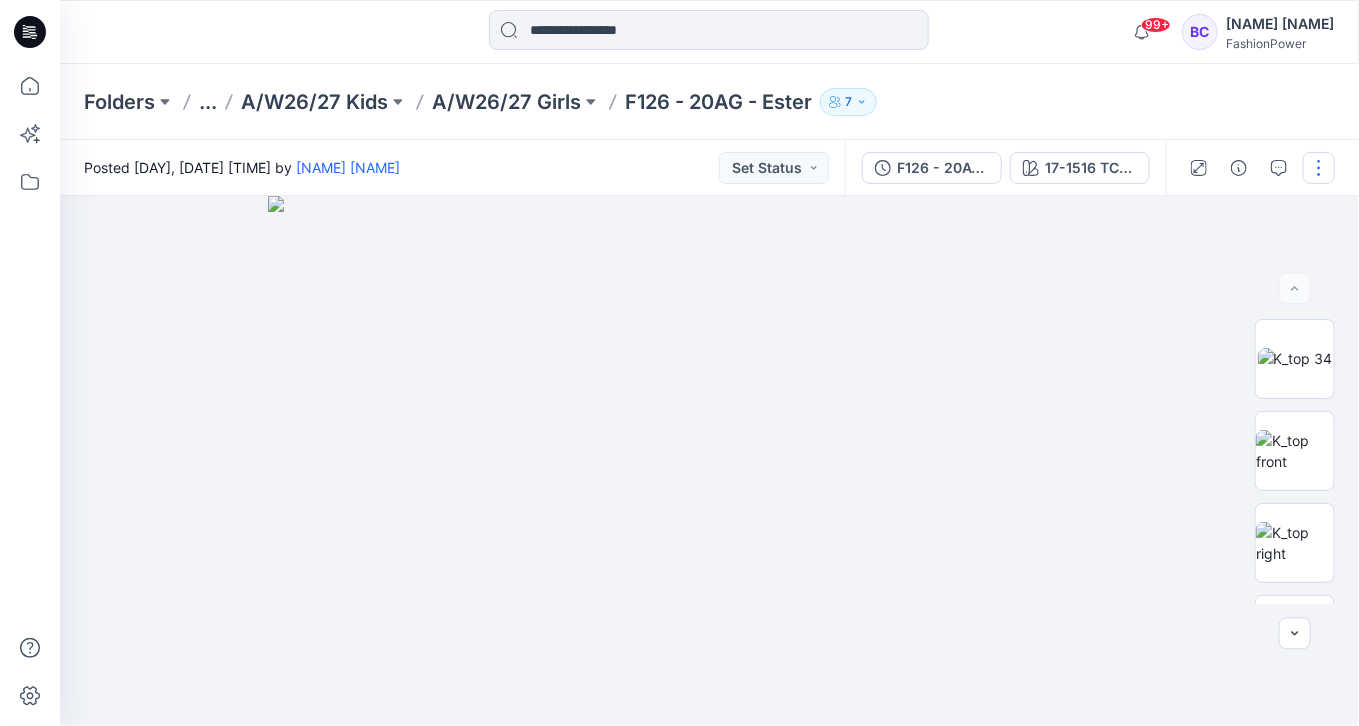 click at bounding box center (1319, 168) 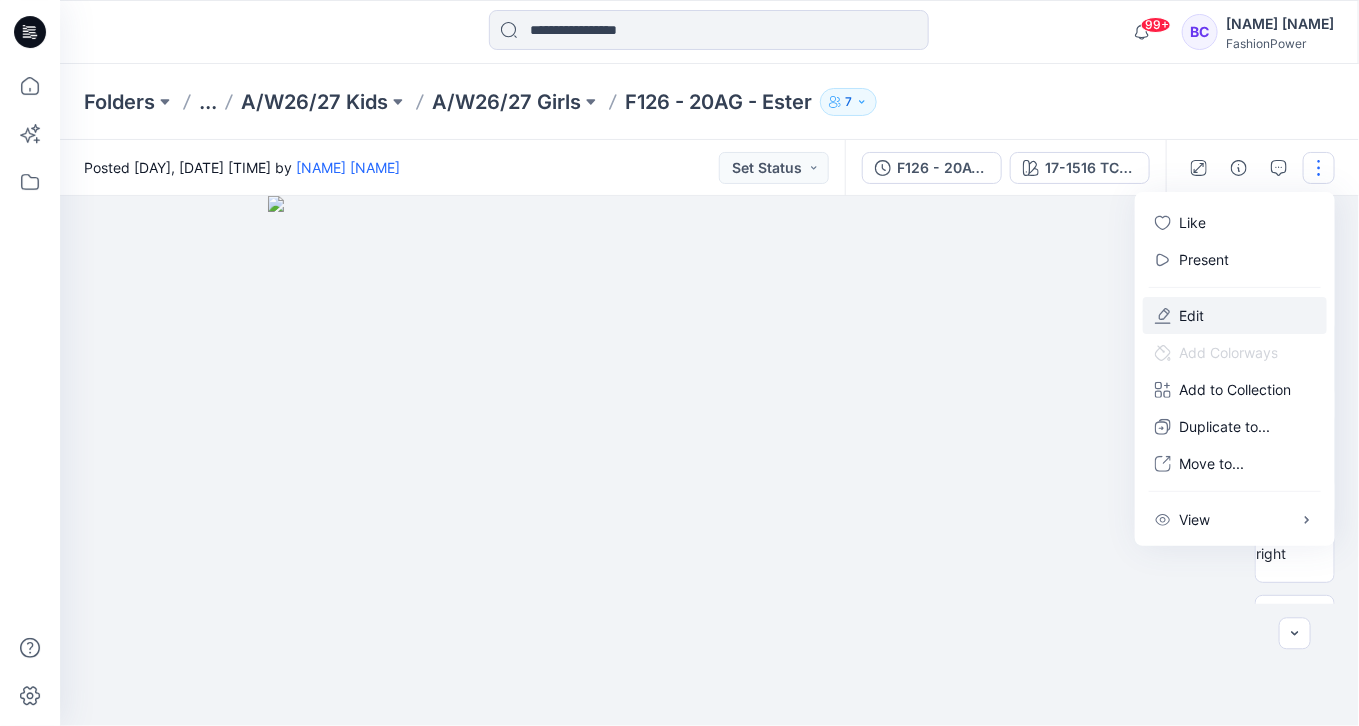 click on "Edit" at bounding box center (1235, 315) 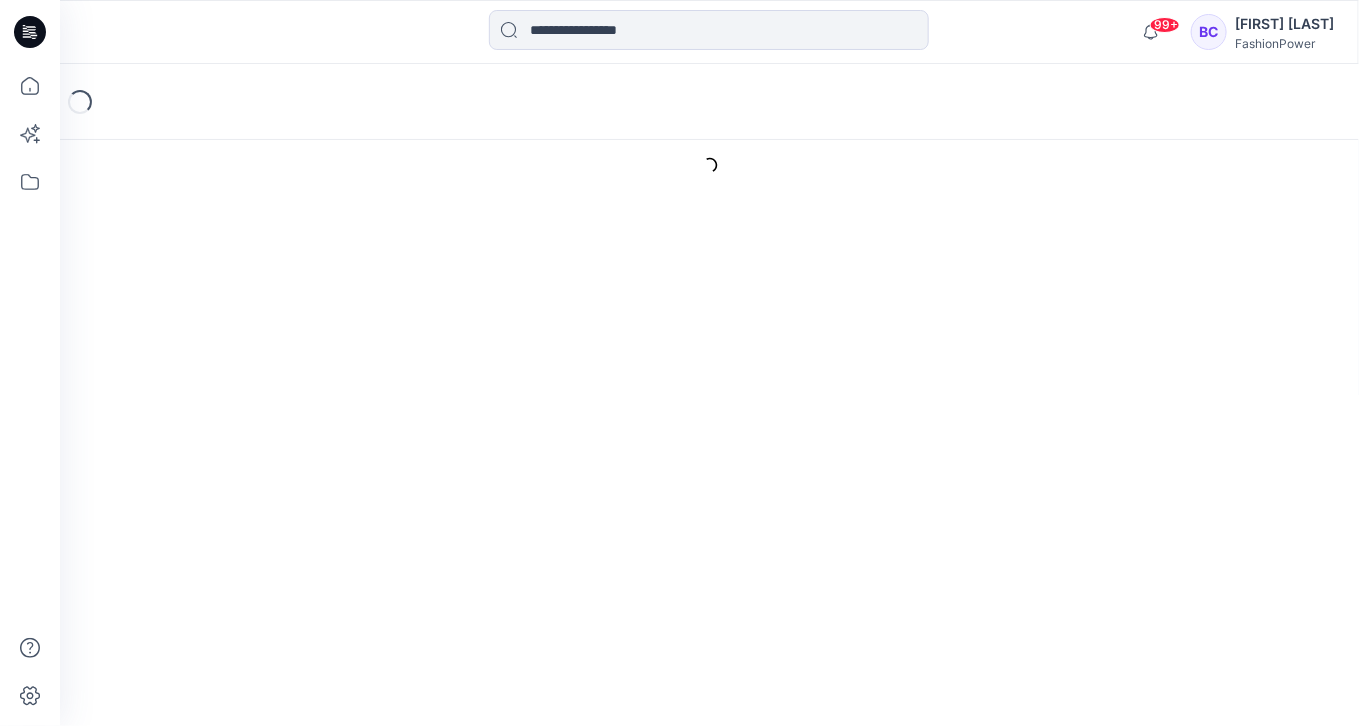 scroll, scrollTop: 0, scrollLeft: 0, axis: both 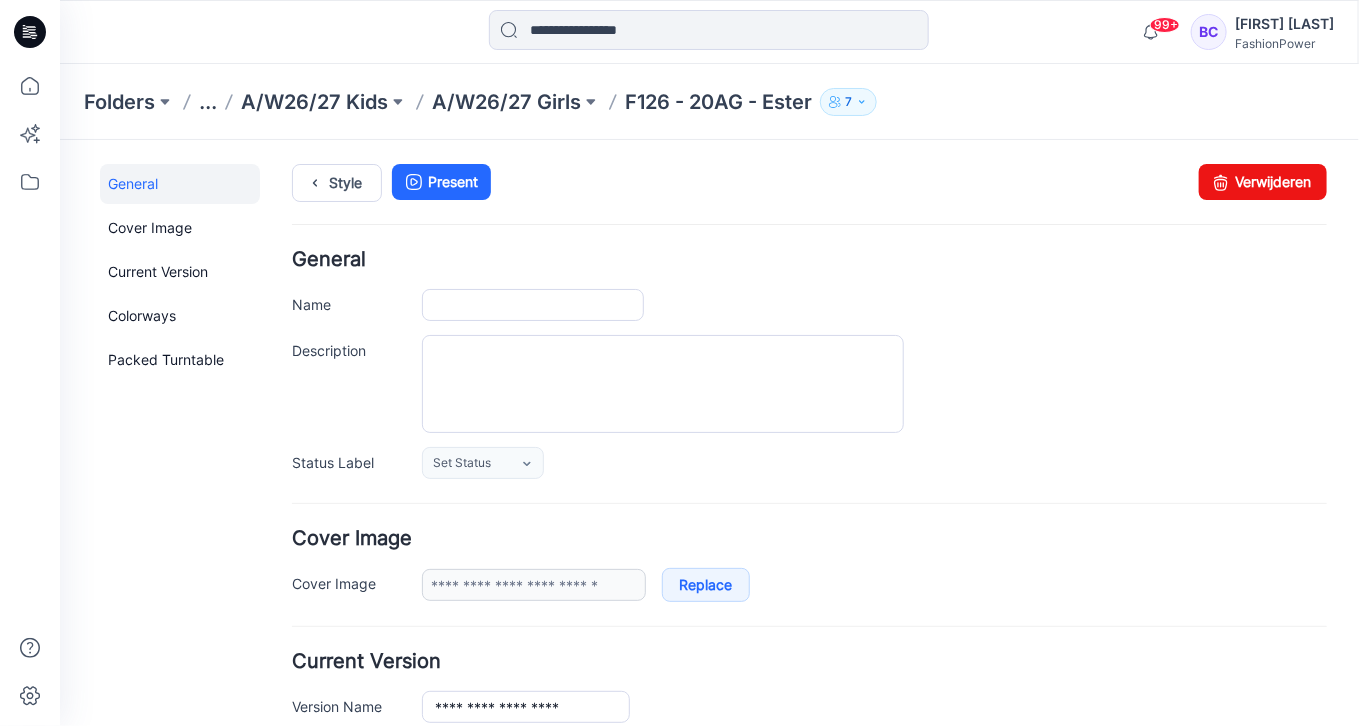type on "**********" 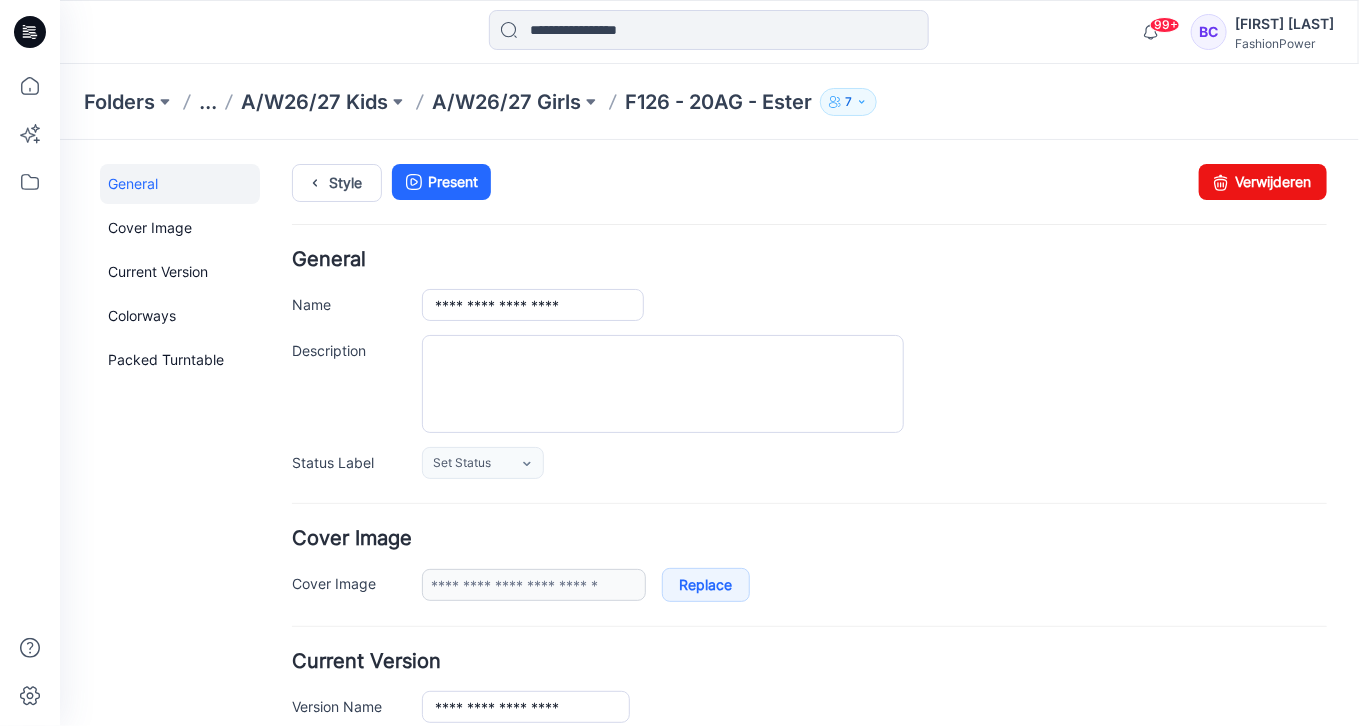 drag, startPoint x: 592, startPoint y: 329, endPoint x: 441, endPoint y: 437, distance: 185.64752 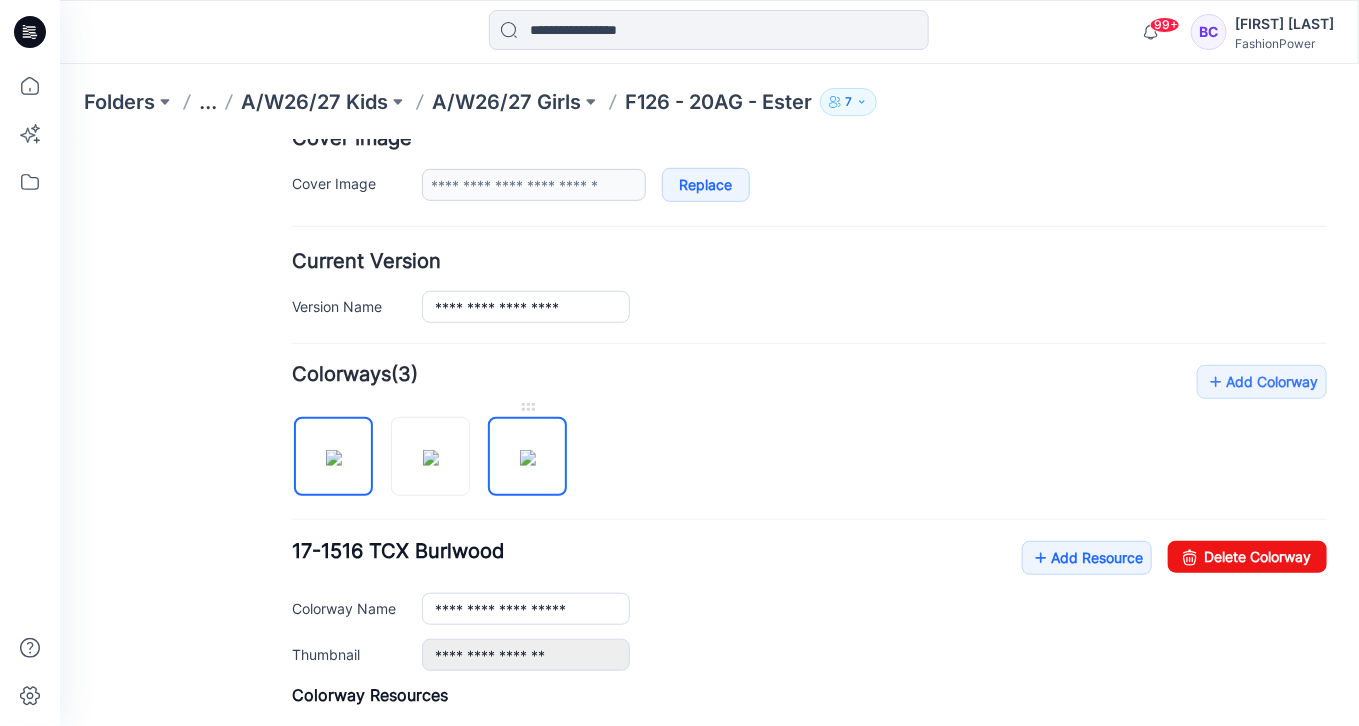 click at bounding box center (527, 457) 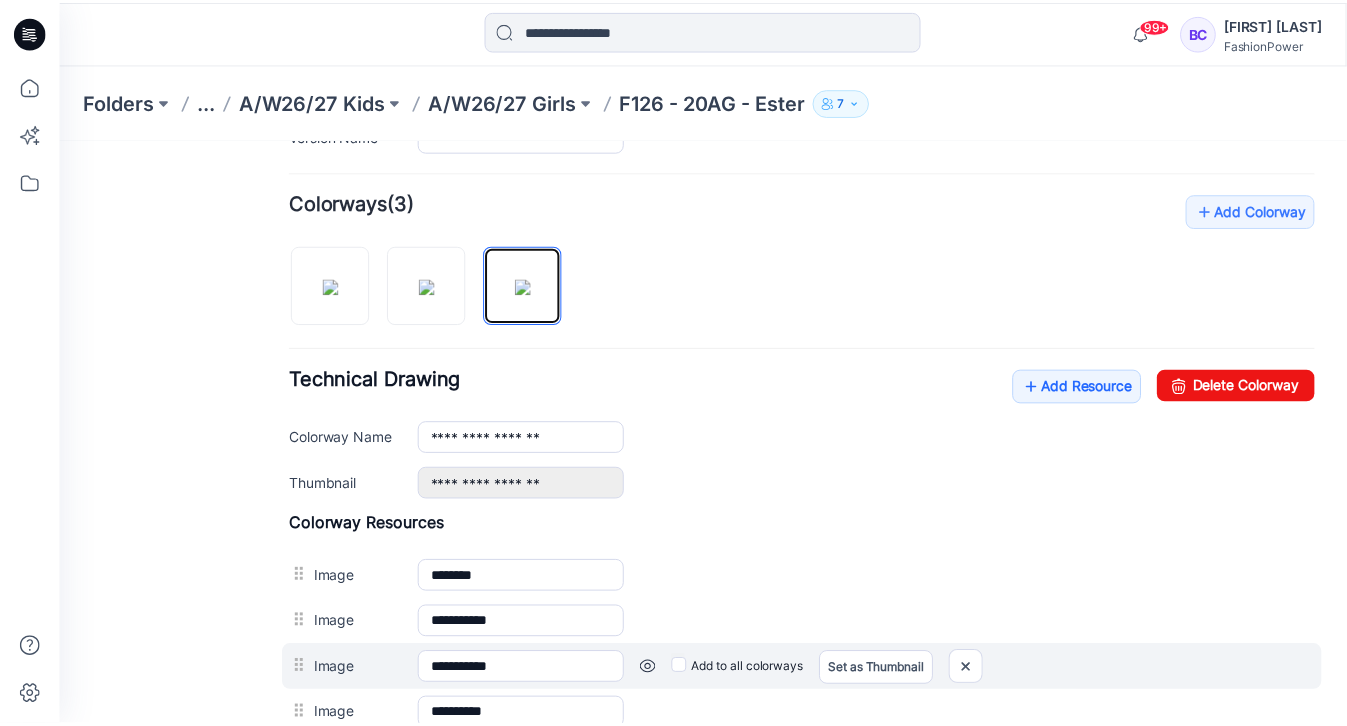 scroll, scrollTop: 640, scrollLeft: 0, axis: vertical 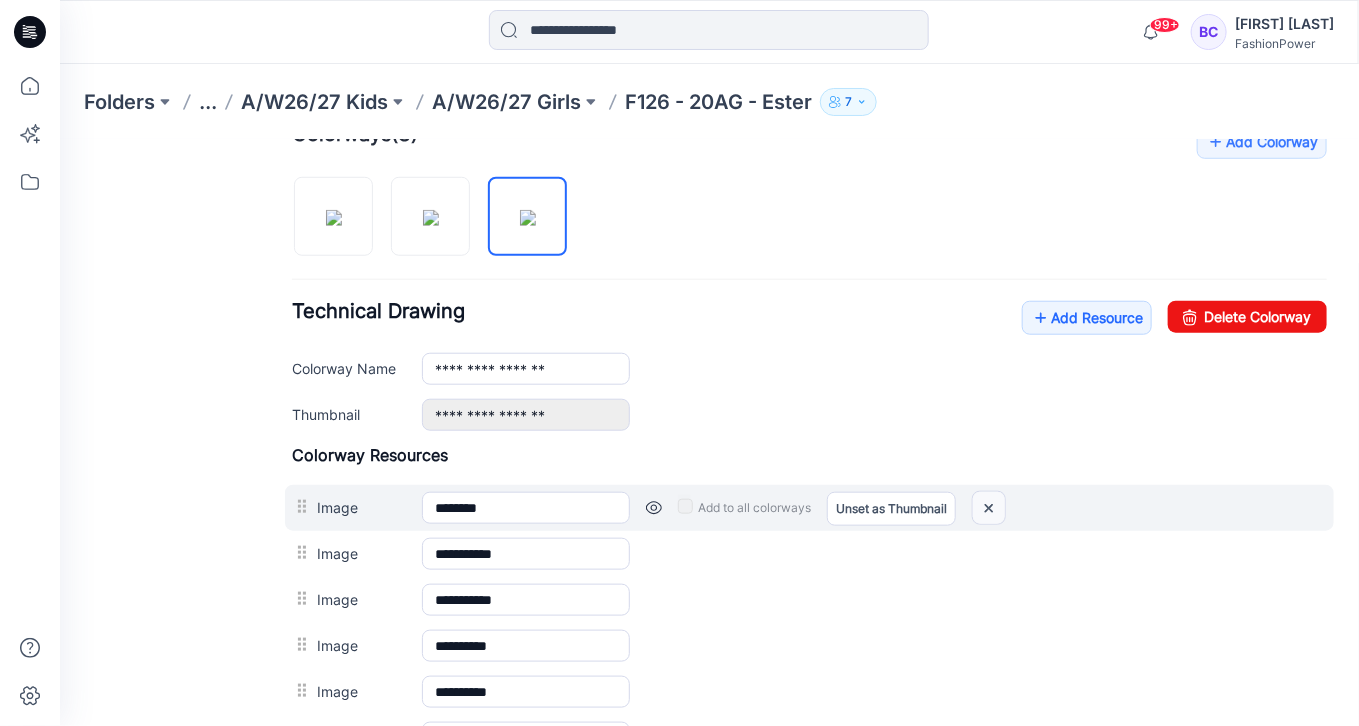 click at bounding box center [988, 507] 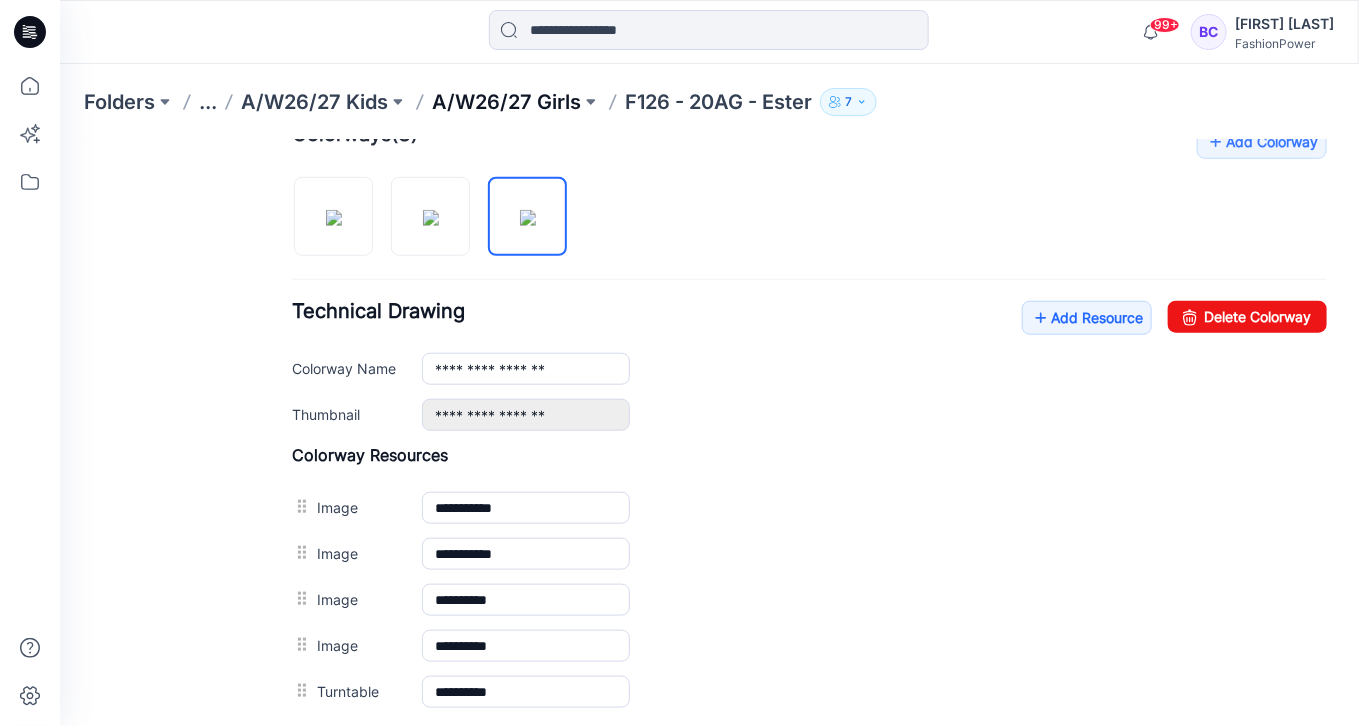 click on "A/W26/27 Girls" at bounding box center (506, 102) 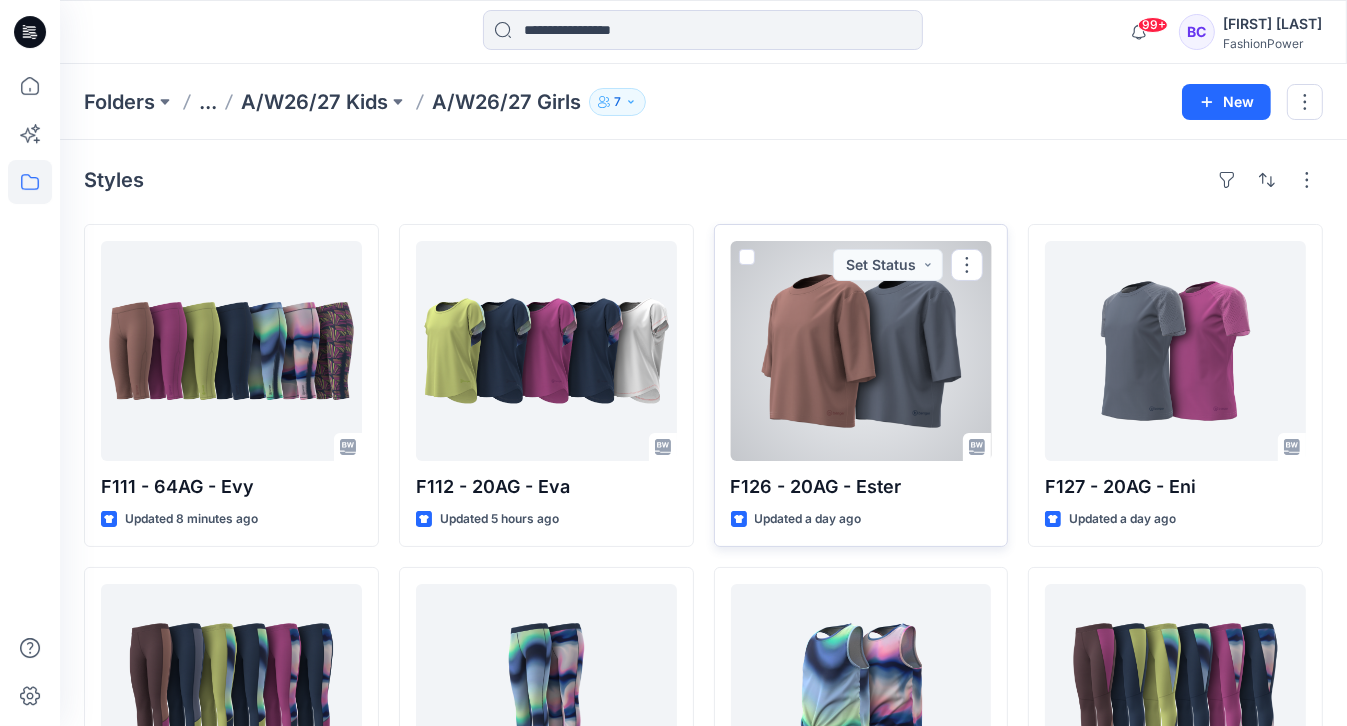 click at bounding box center (861, 351) 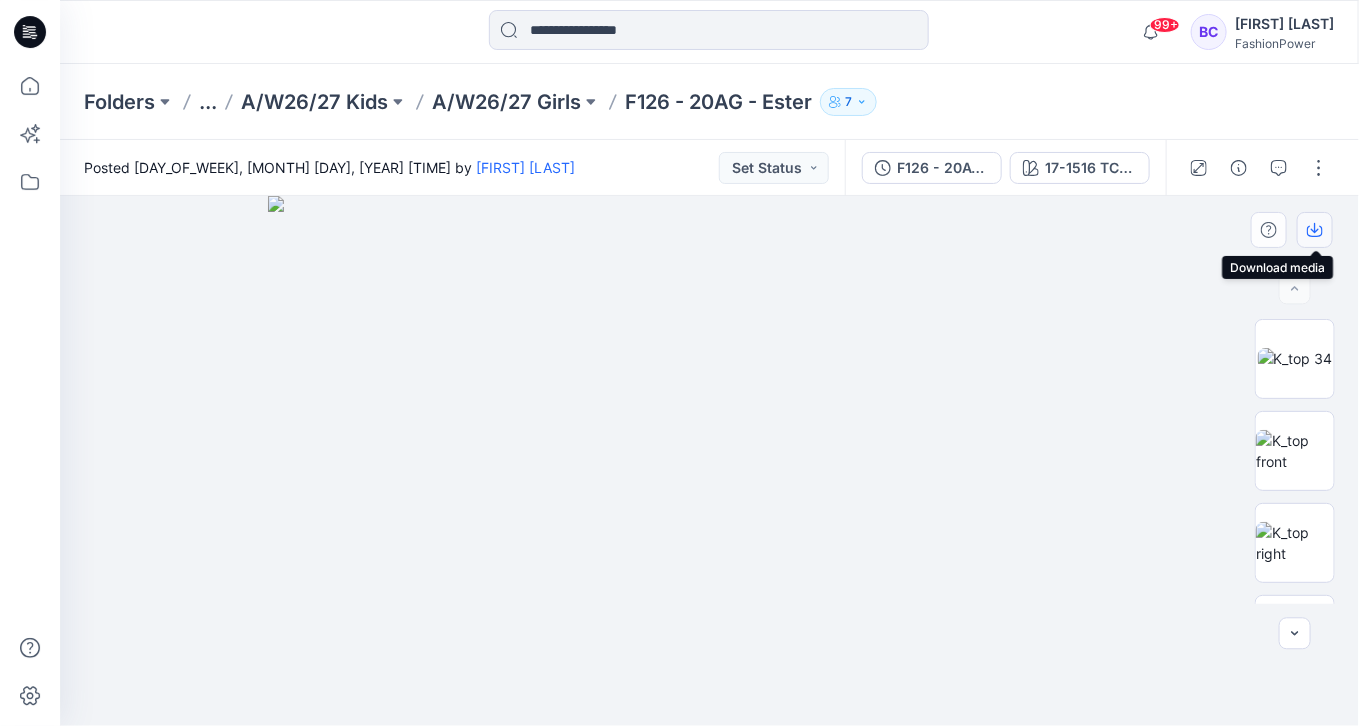 click 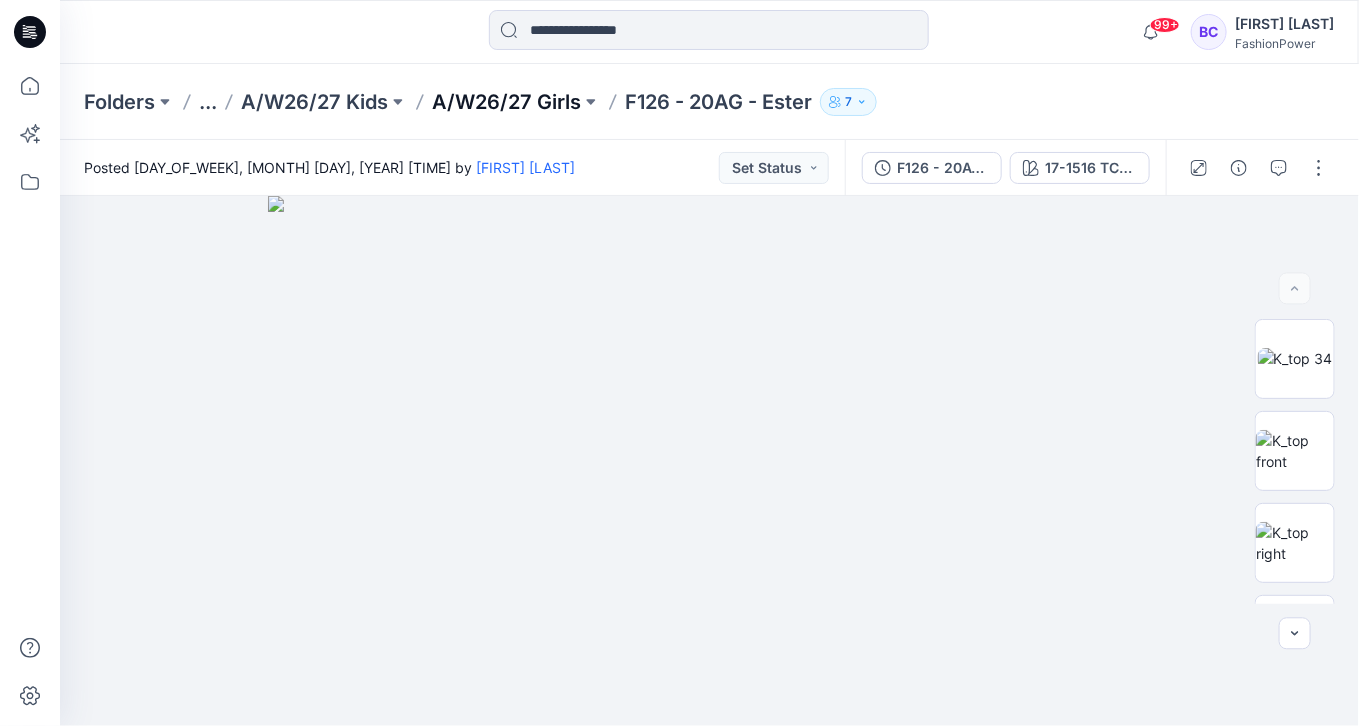 click on "A/W26/27 Girls" at bounding box center [506, 102] 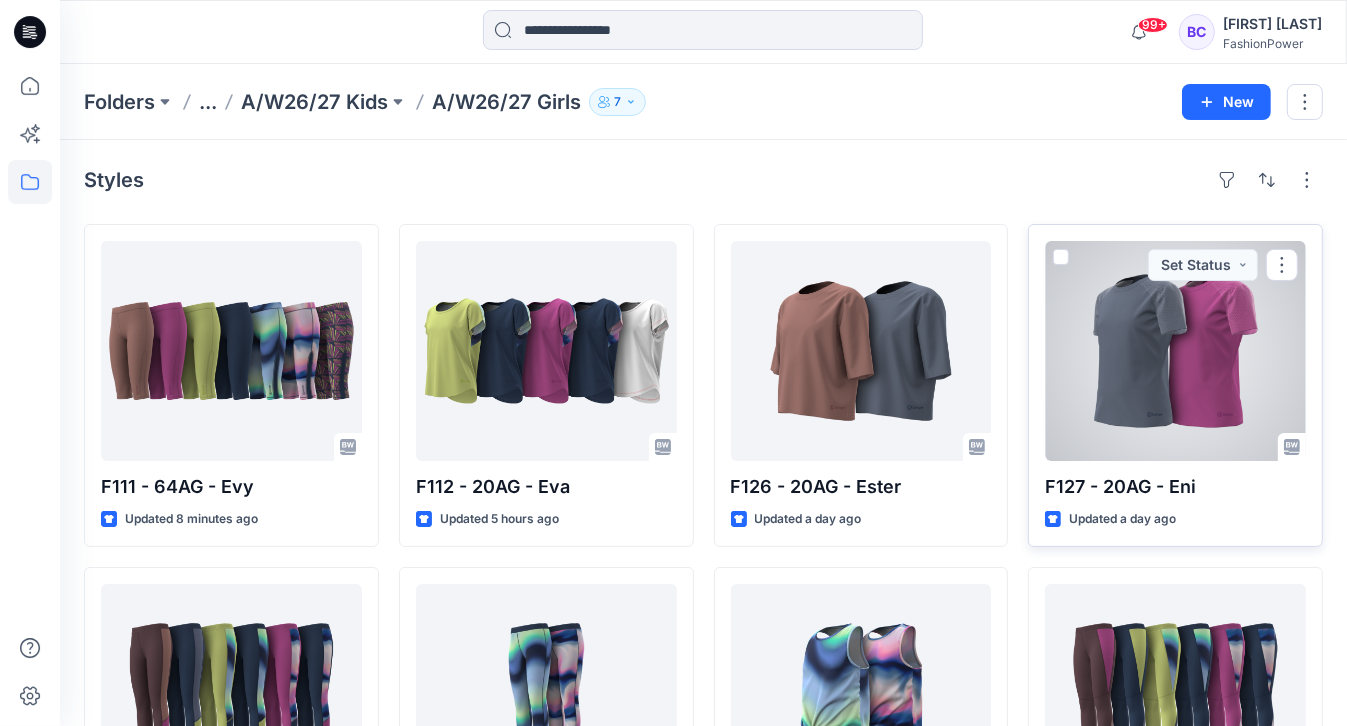 click at bounding box center (1175, 351) 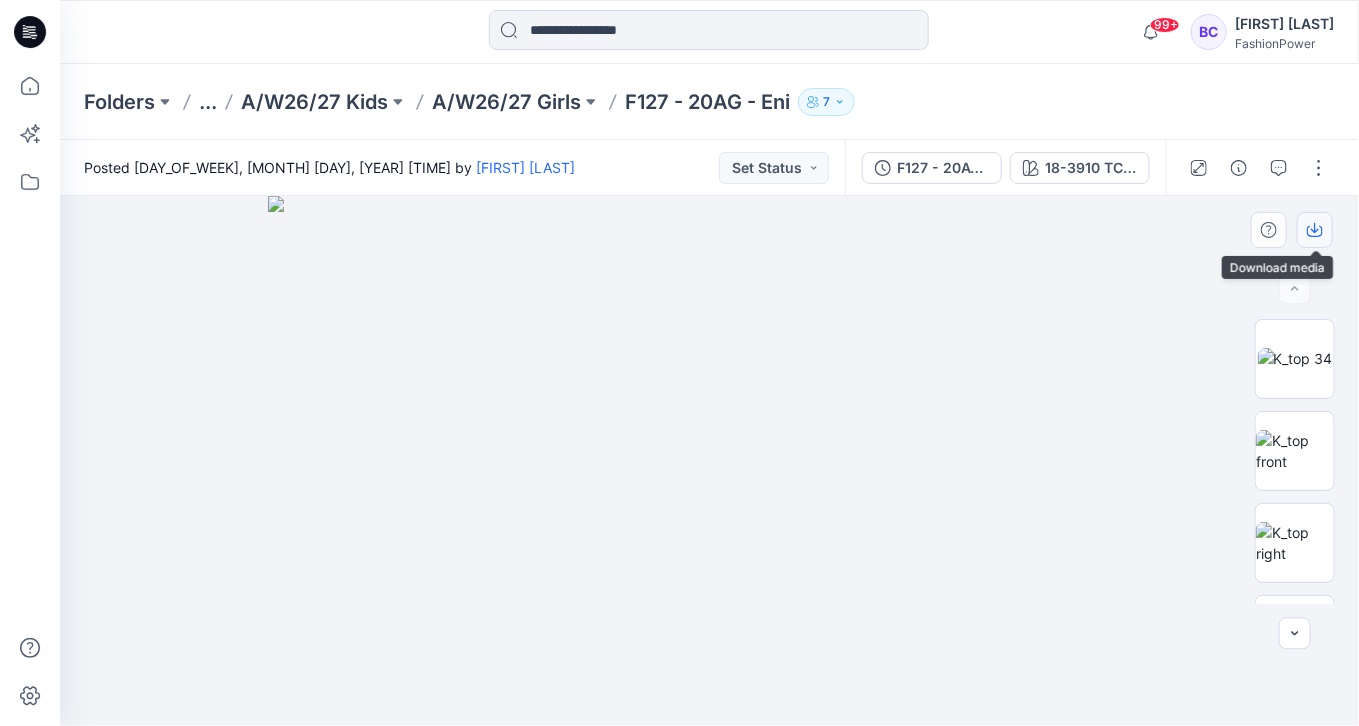 click at bounding box center [1315, 230] 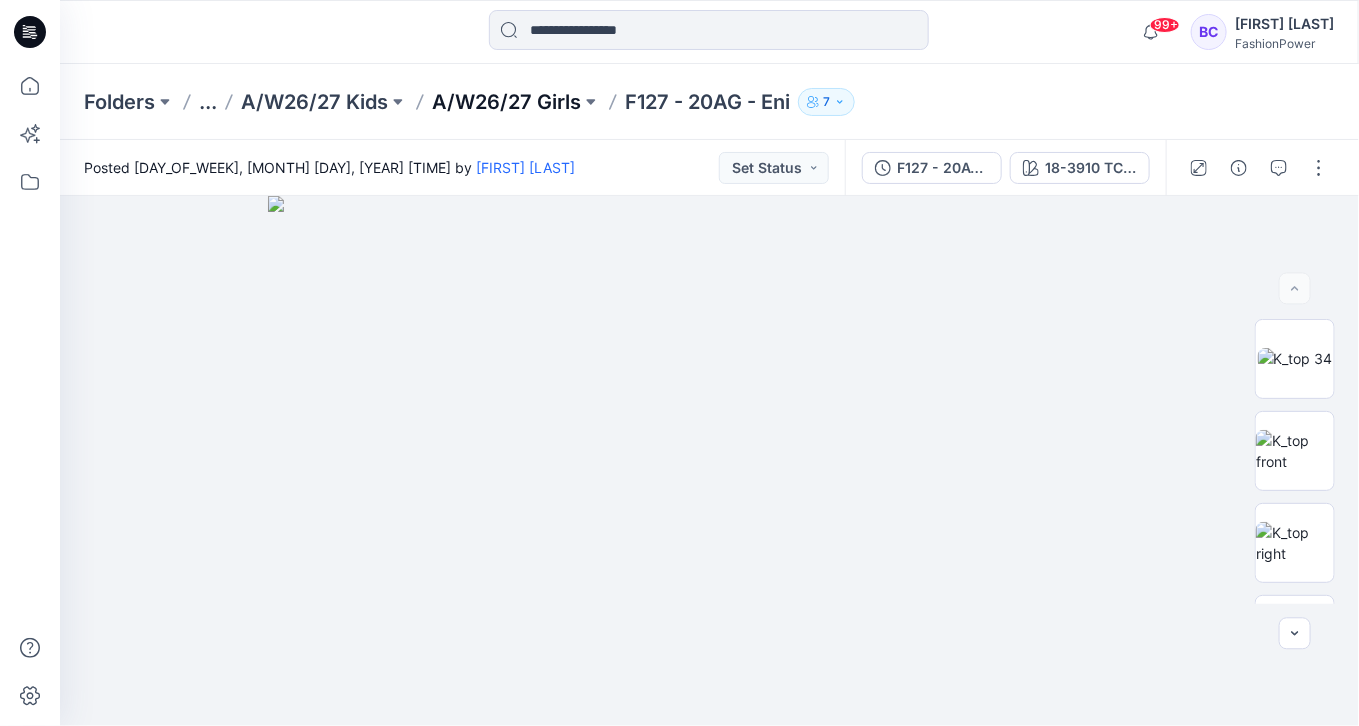 click on "A/W26/27 Girls" at bounding box center [506, 102] 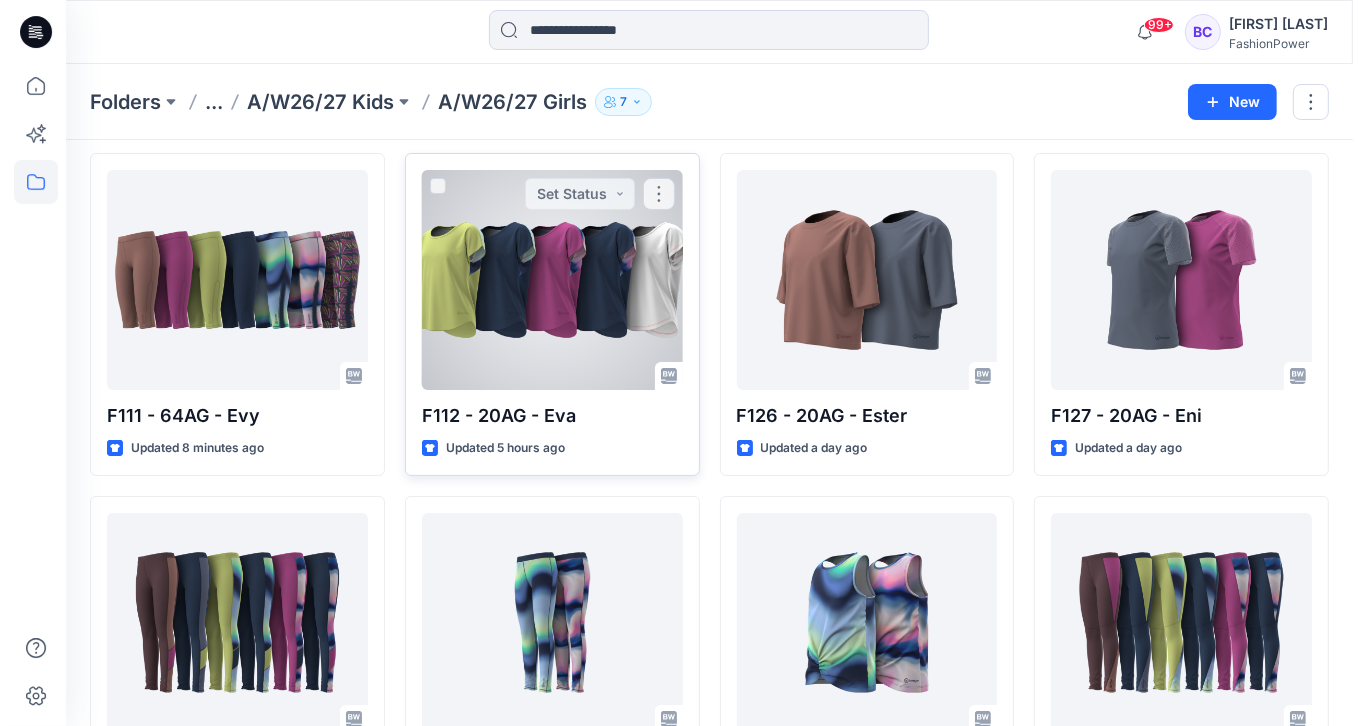 scroll, scrollTop: 0, scrollLeft: 0, axis: both 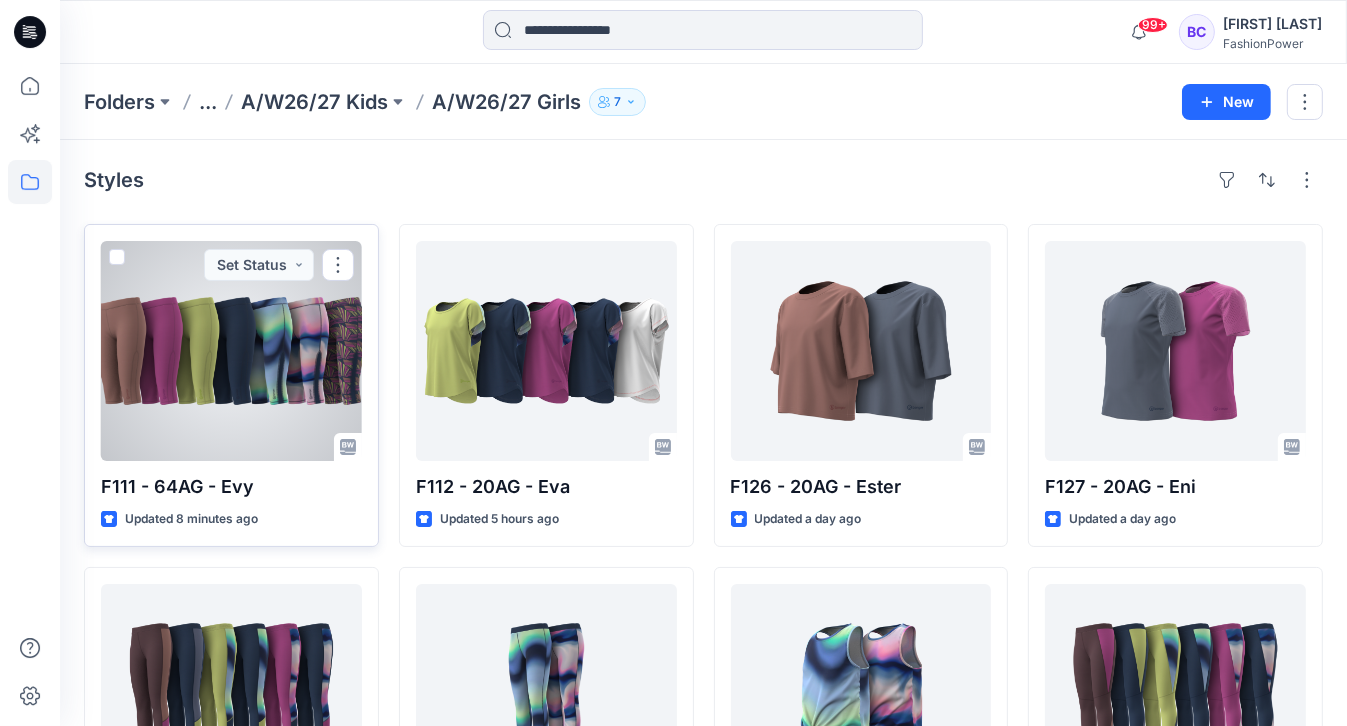 click at bounding box center (231, 351) 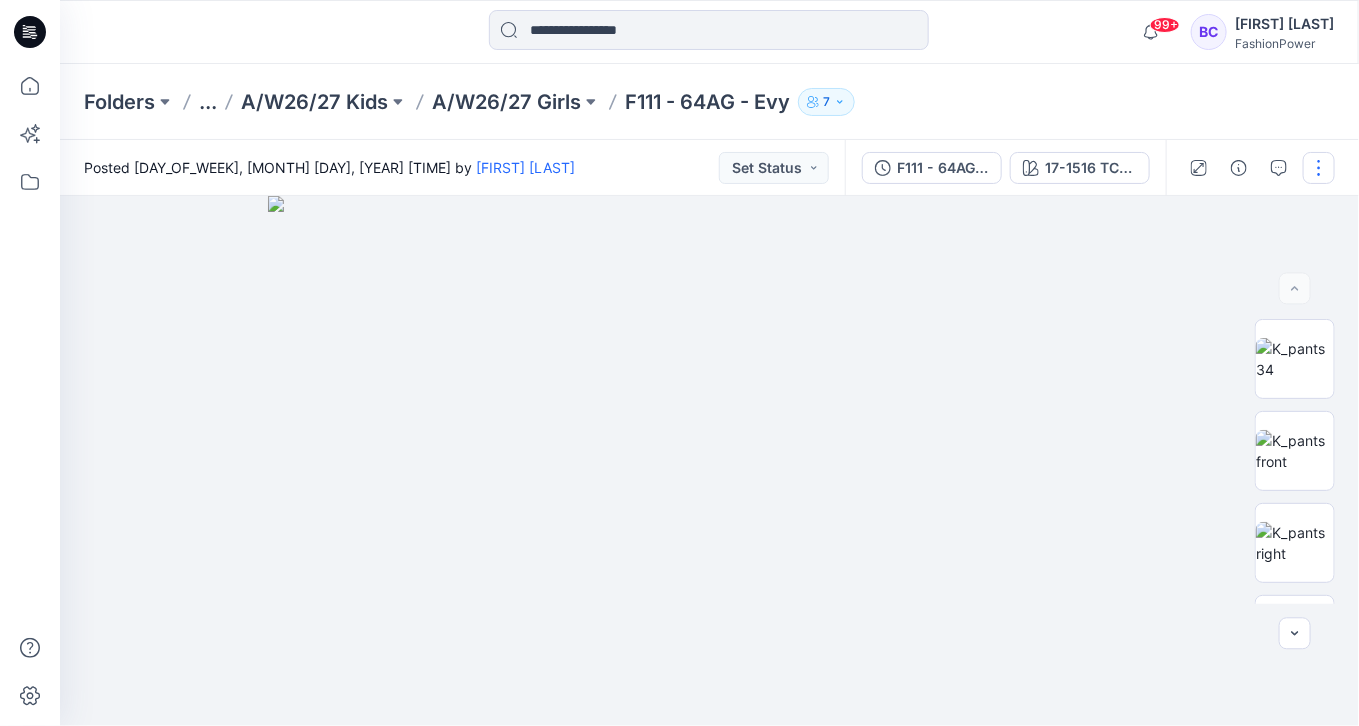 click at bounding box center (1319, 168) 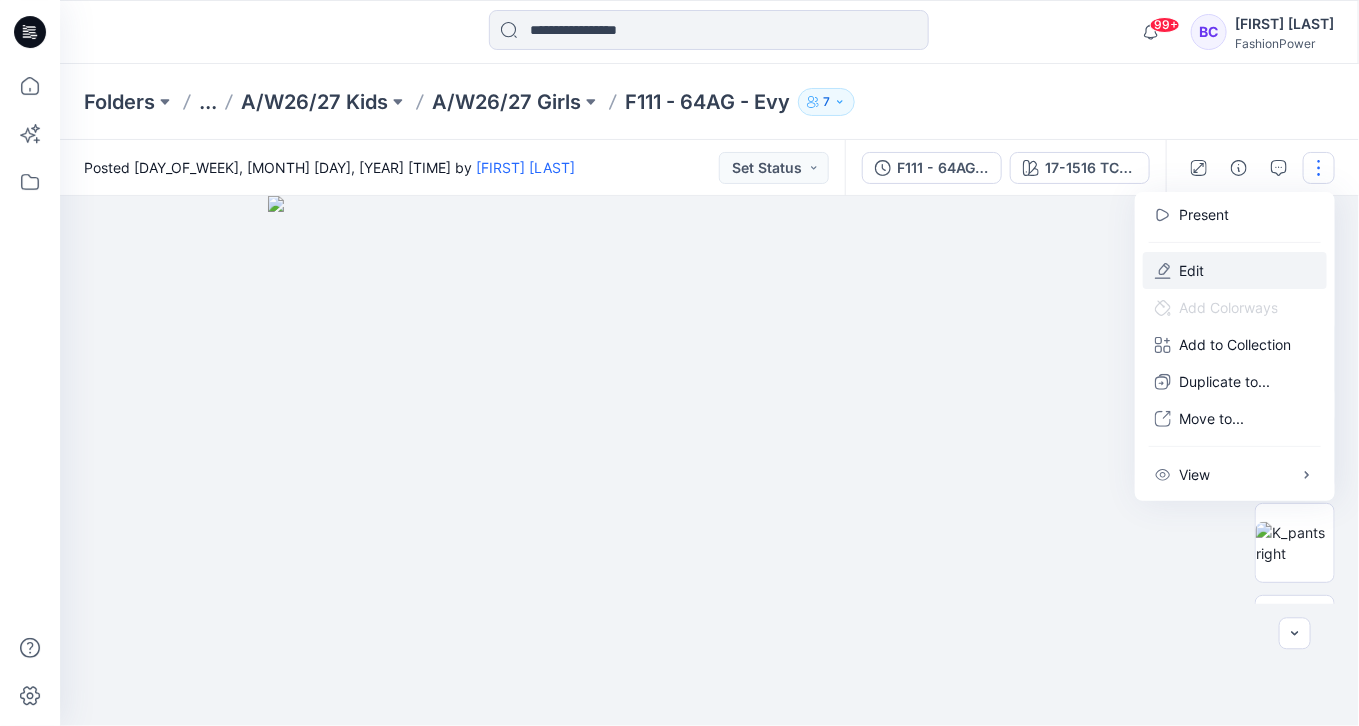 click on "Edit" at bounding box center [1235, 270] 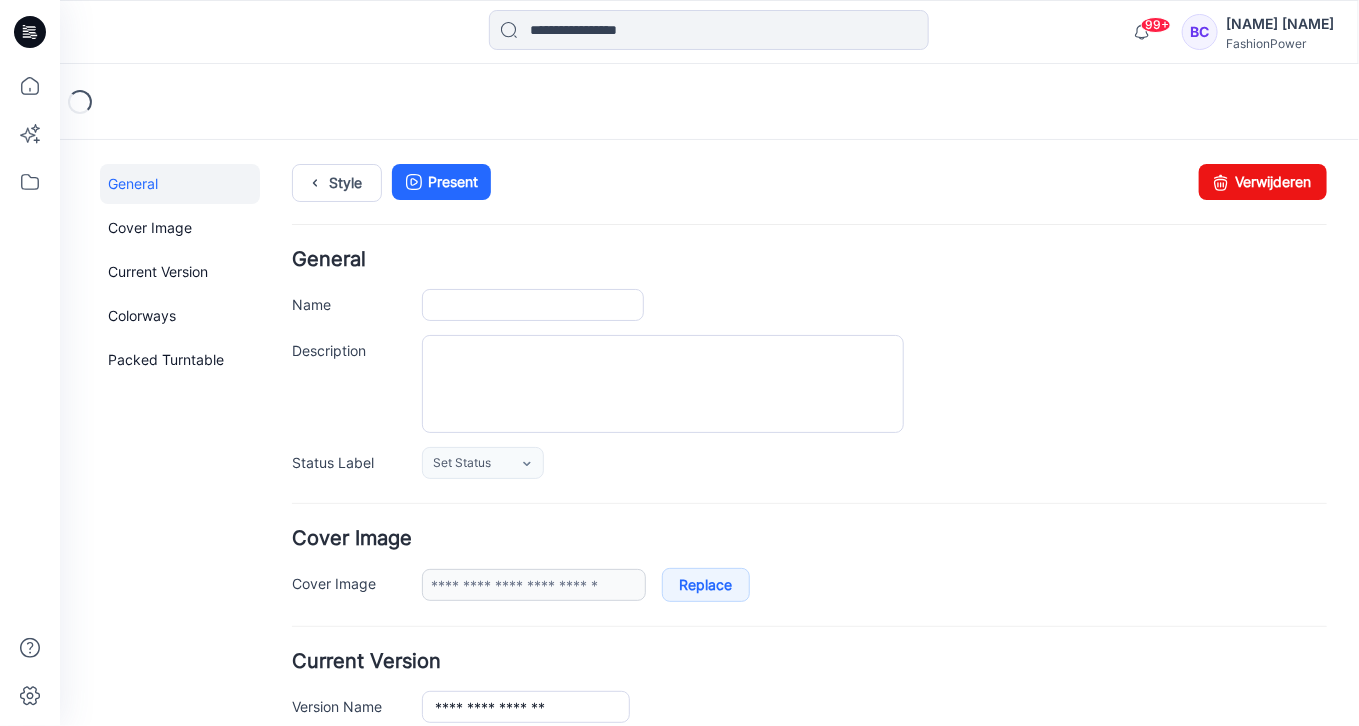 scroll, scrollTop: 0, scrollLeft: 0, axis: both 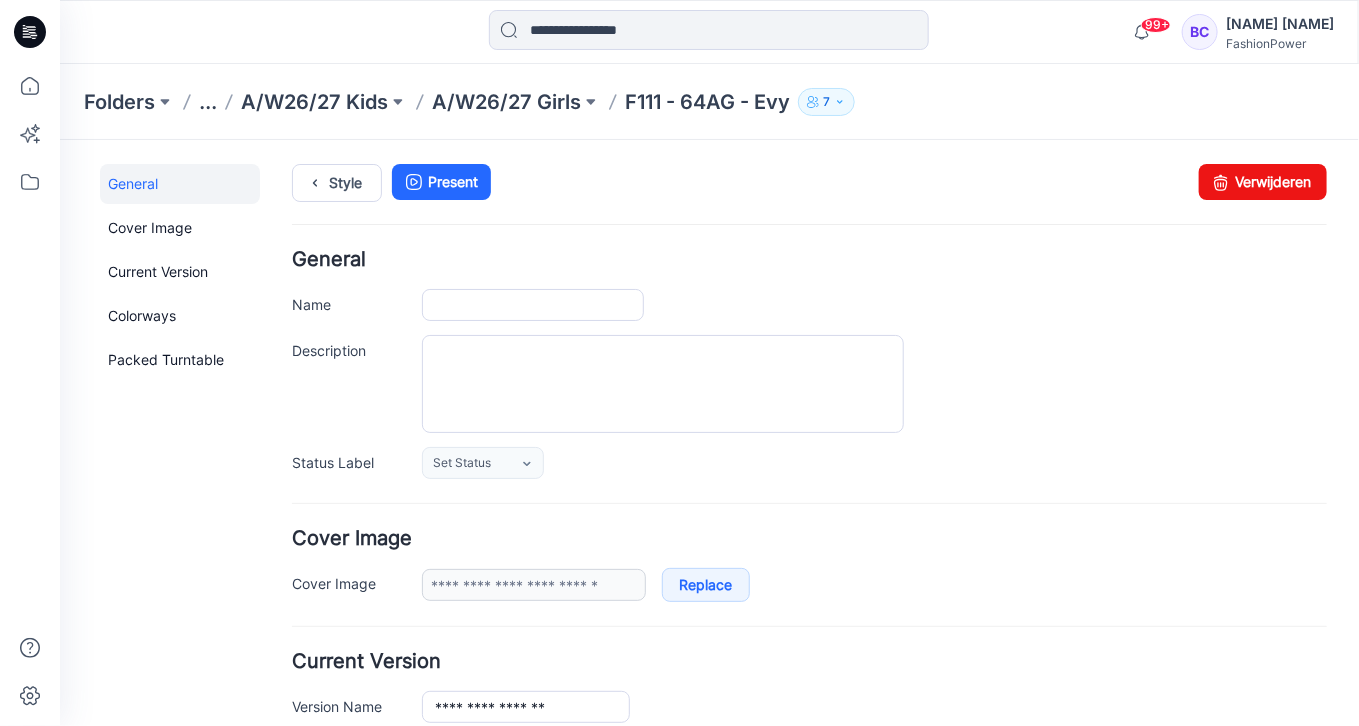 type on "**********" 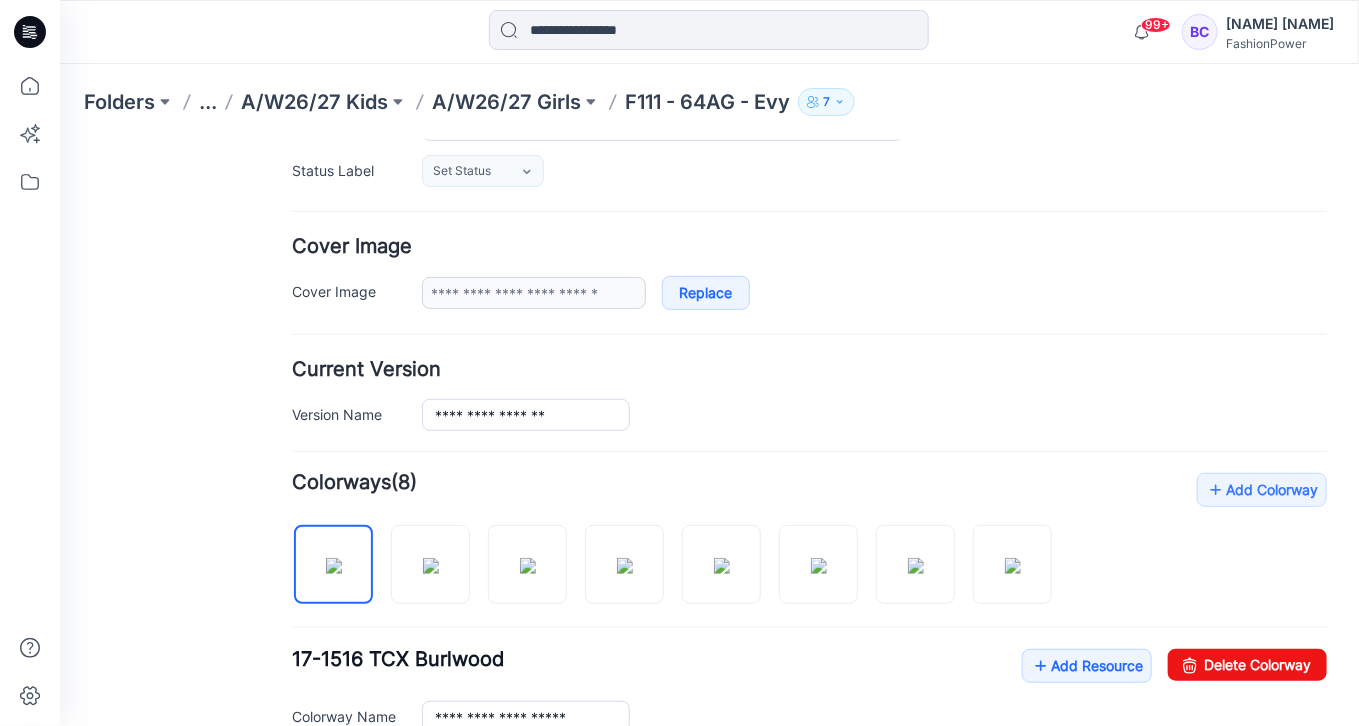 scroll, scrollTop: 480, scrollLeft: 0, axis: vertical 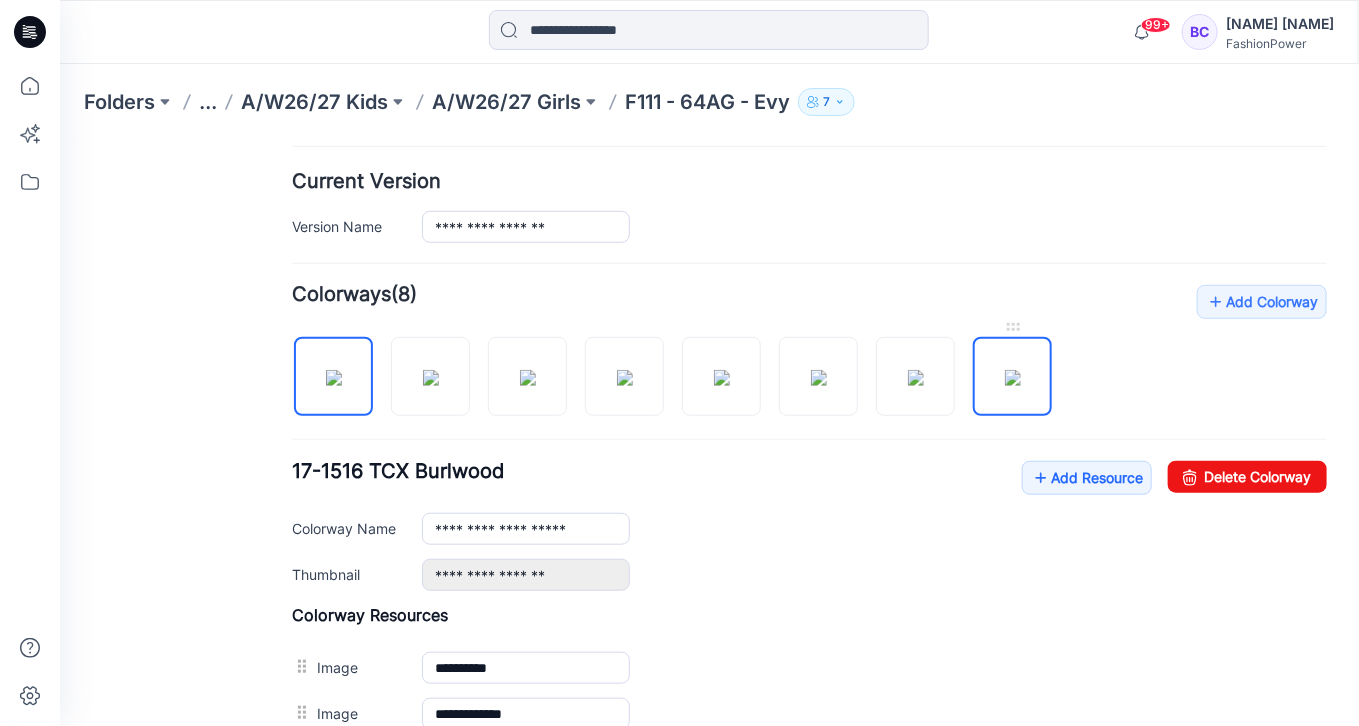 click at bounding box center (1012, 377) 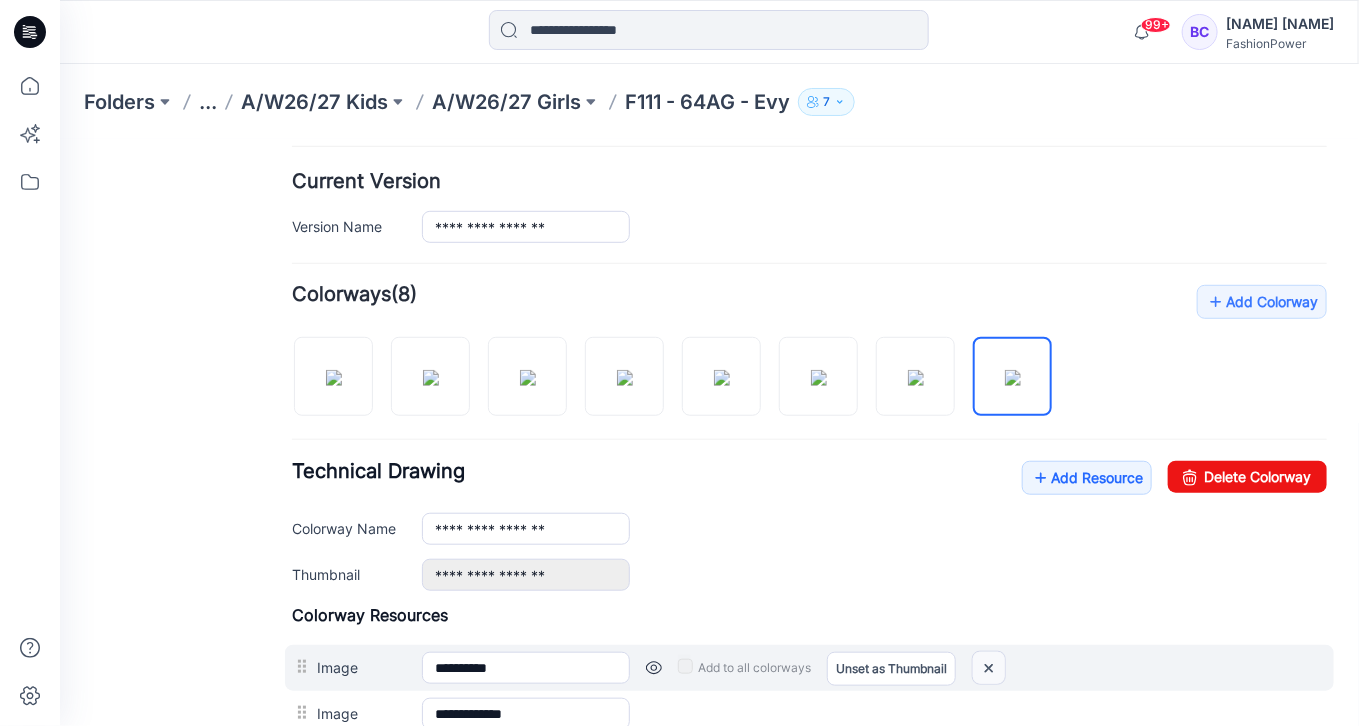 drag, startPoint x: 996, startPoint y: 658, endPoint x: 785, endPoint y: 191, distance: 512.4549 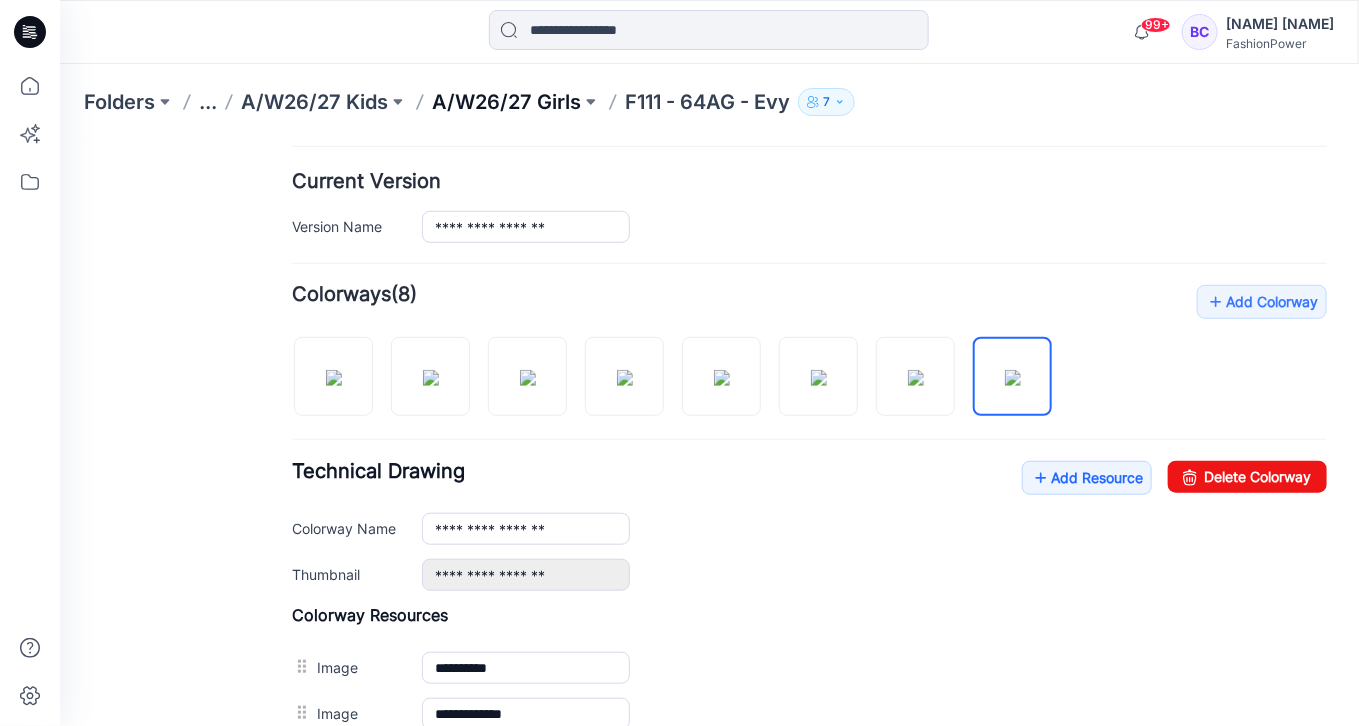 click on "A/W26/27 Girls" at bounding box center [506, 102] 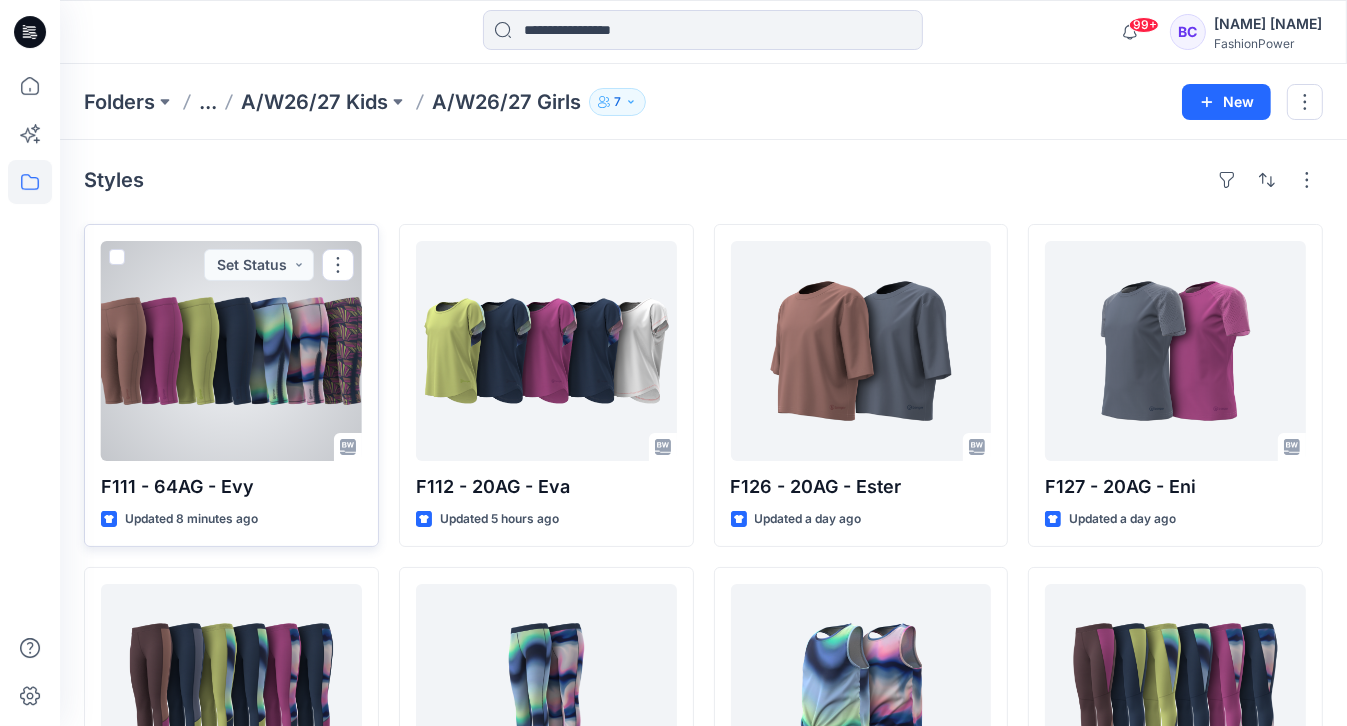 click at bounding box center [231, 351] 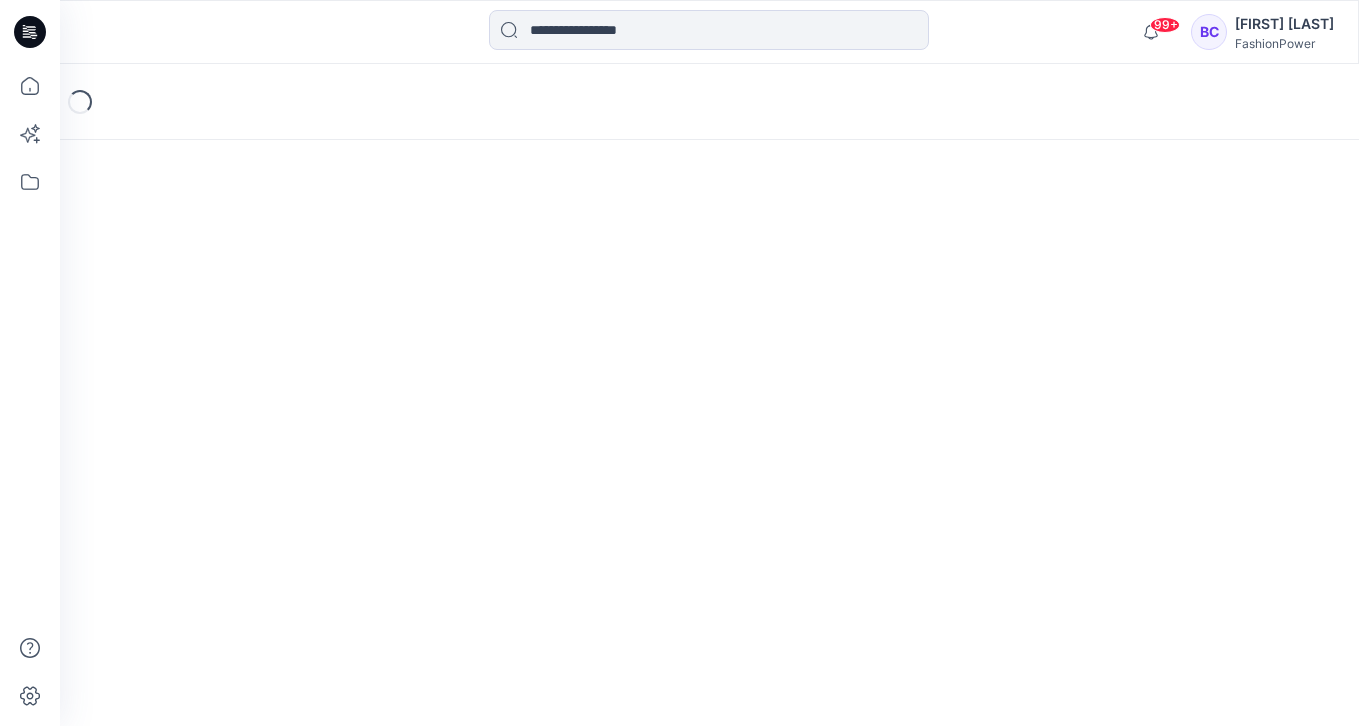 scroll, scrollTop: 0, scrollLeft: 0, axis: both 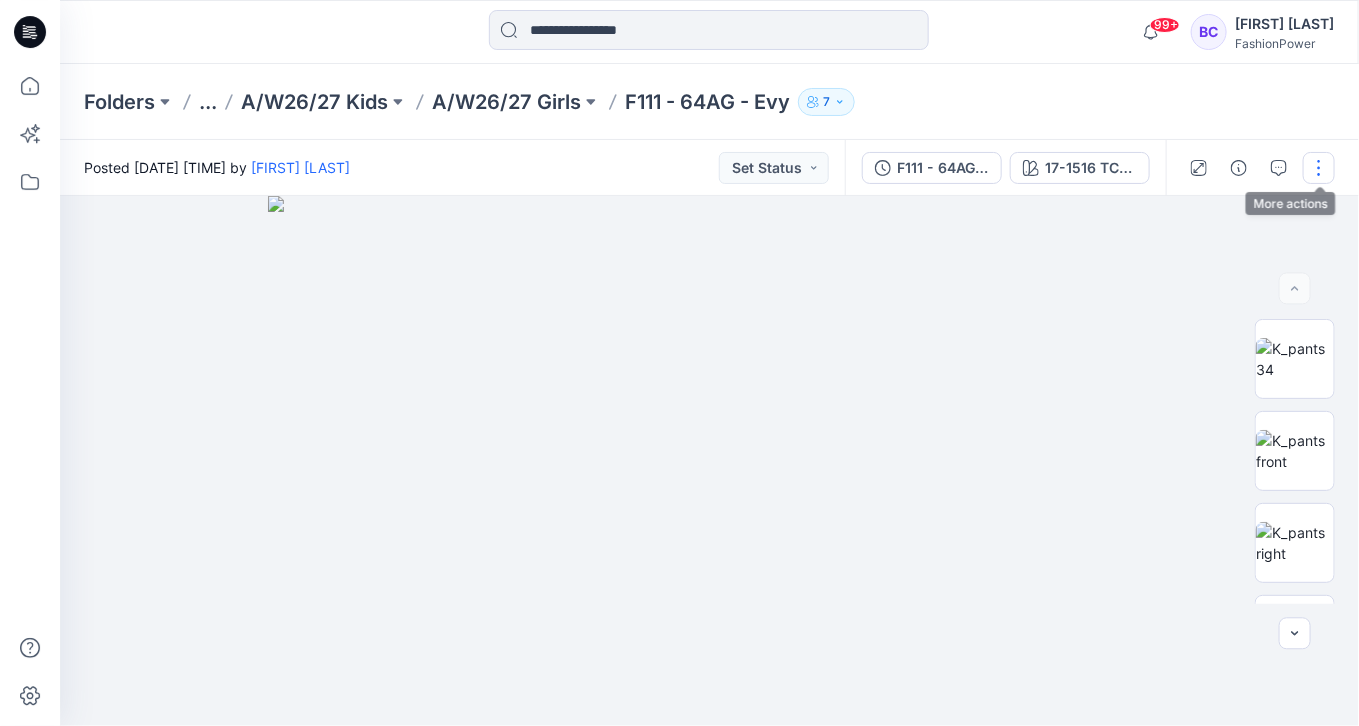 click at bounding box center [1319, 168] 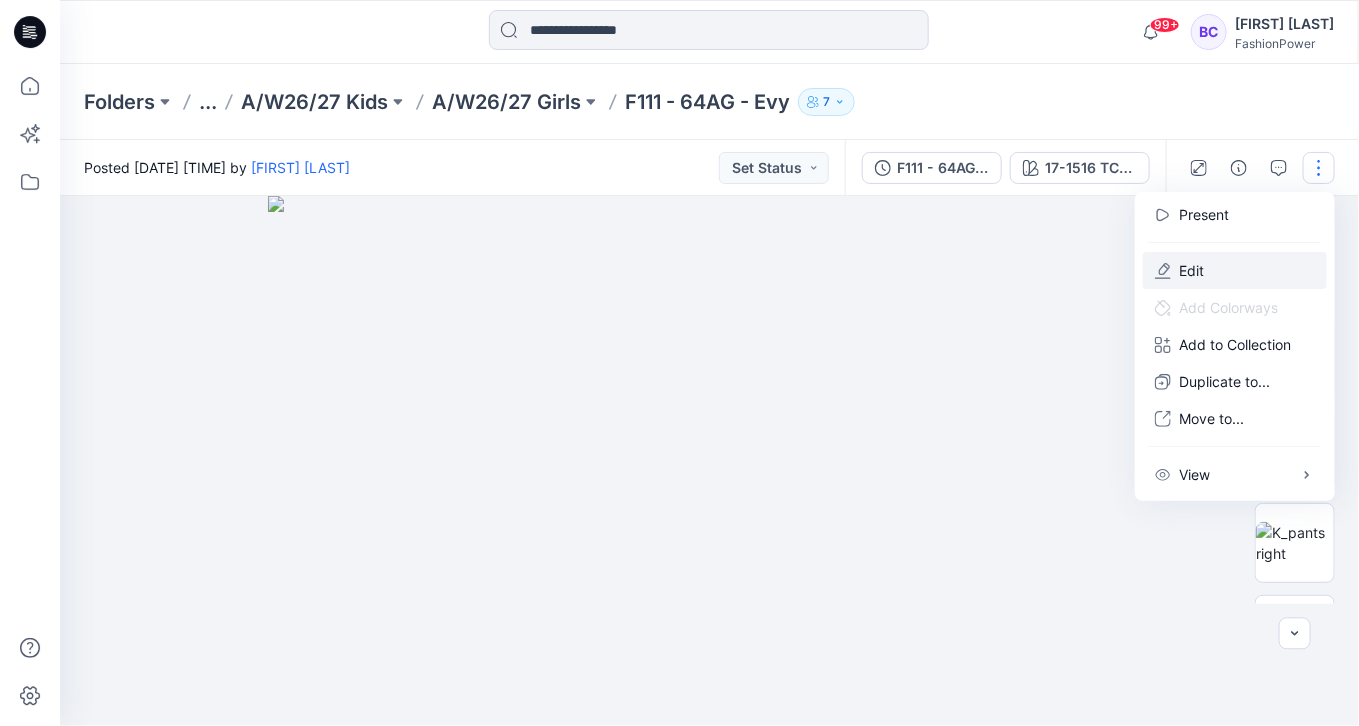 click on "Edit" at bounding box center (1235, 270) 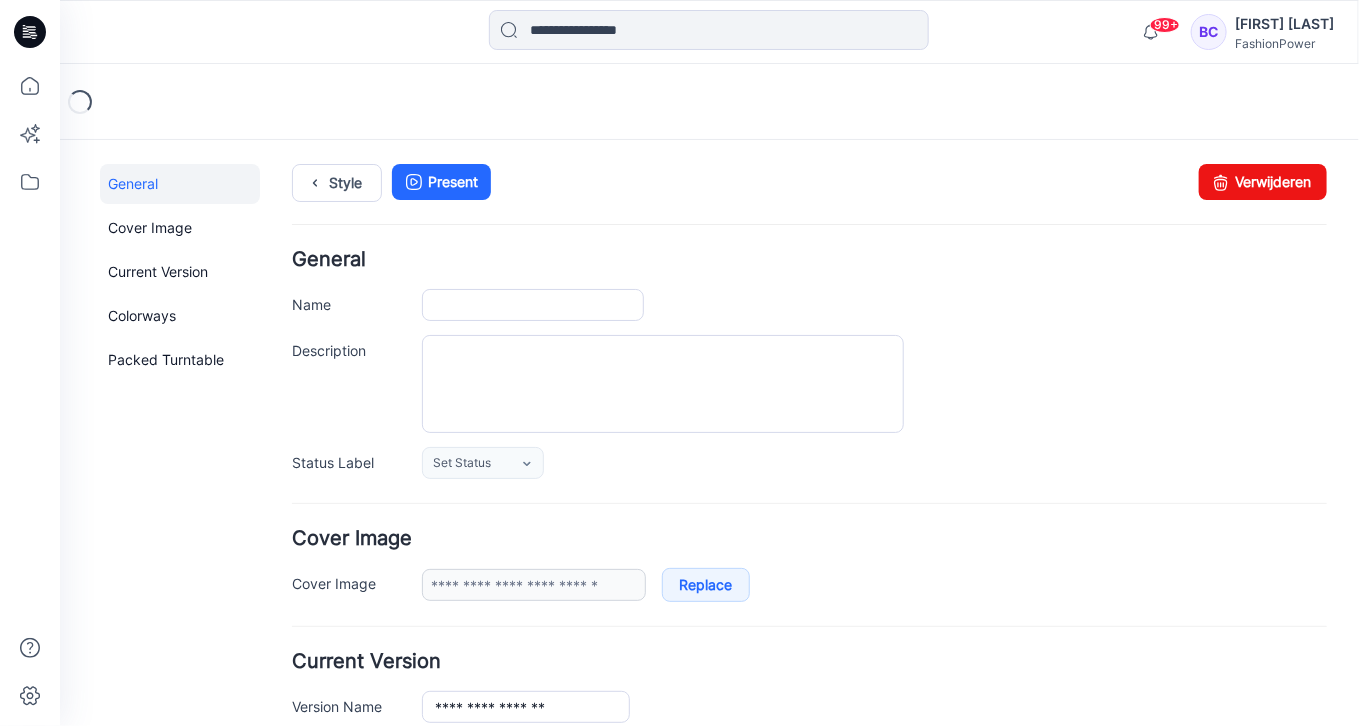 scroll, scrollTop: 0, scrollLeft: 0, axis: both 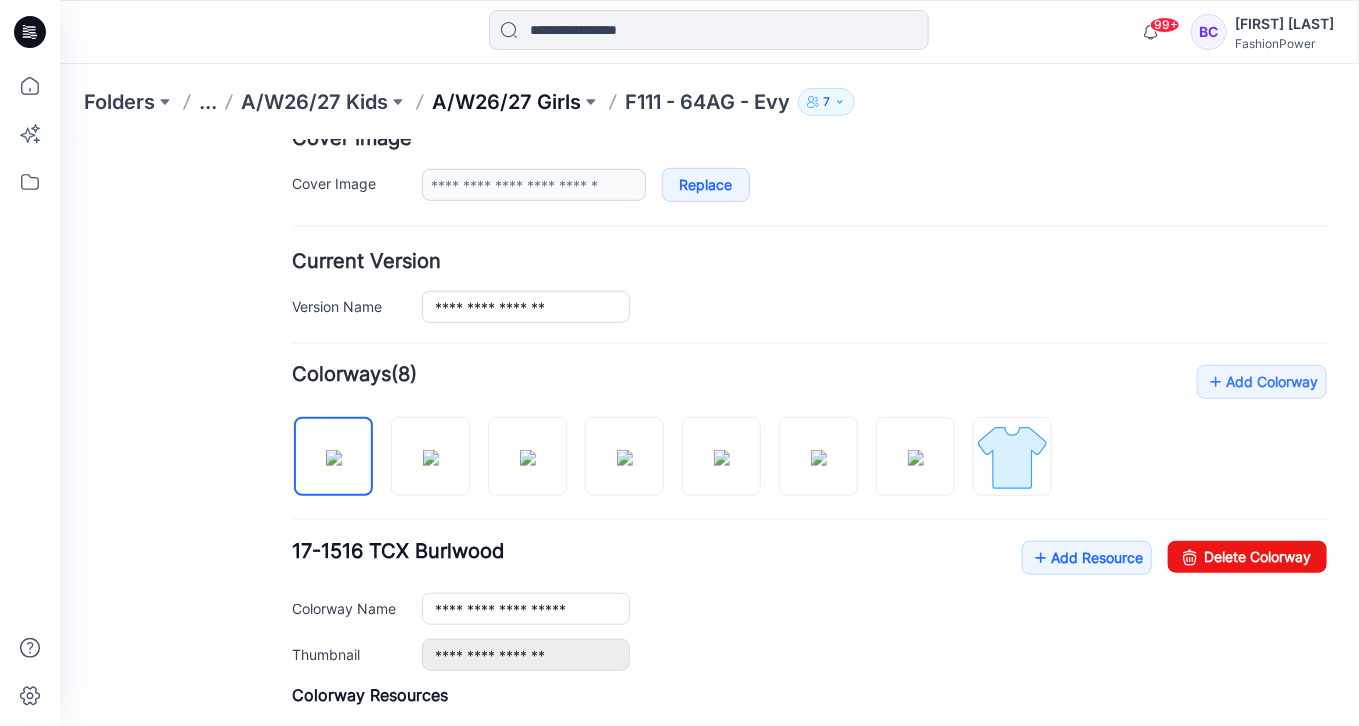 click on "A/W26/27 Girls" at bounding box center (506, 102) 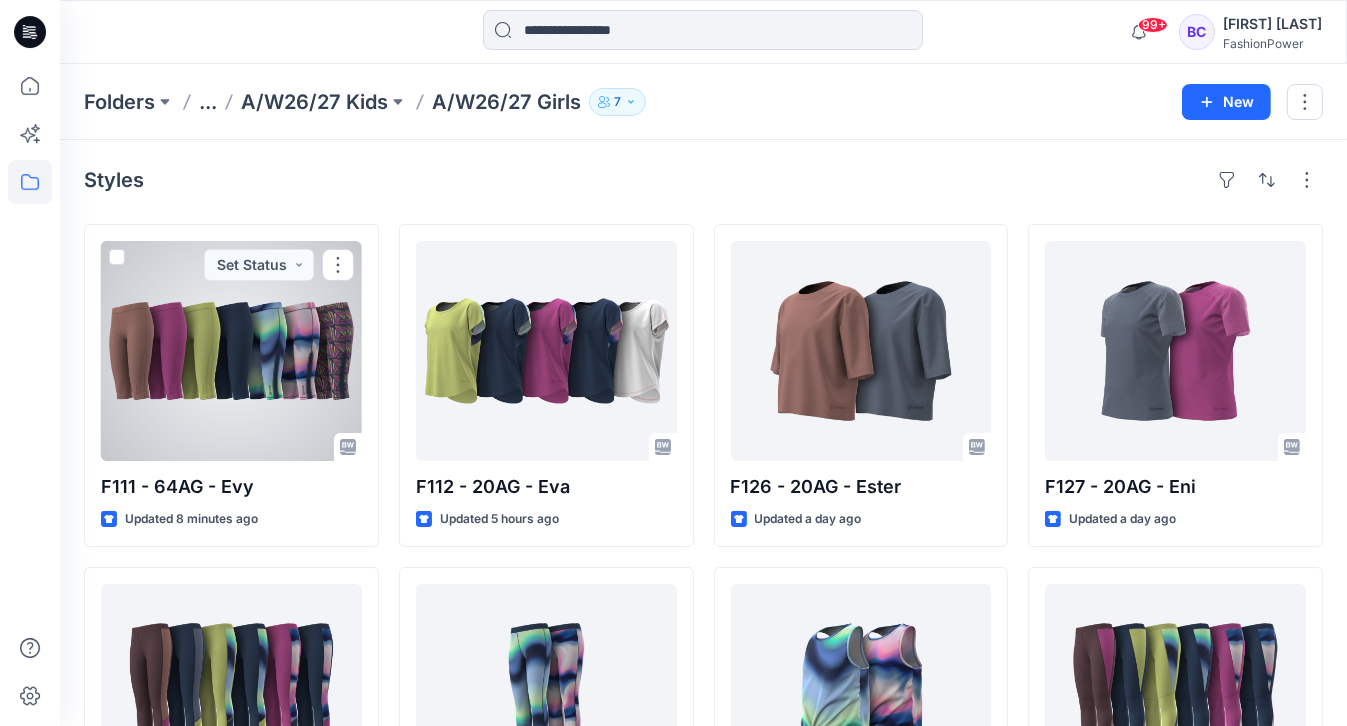 click at bounding box center [231, 351] 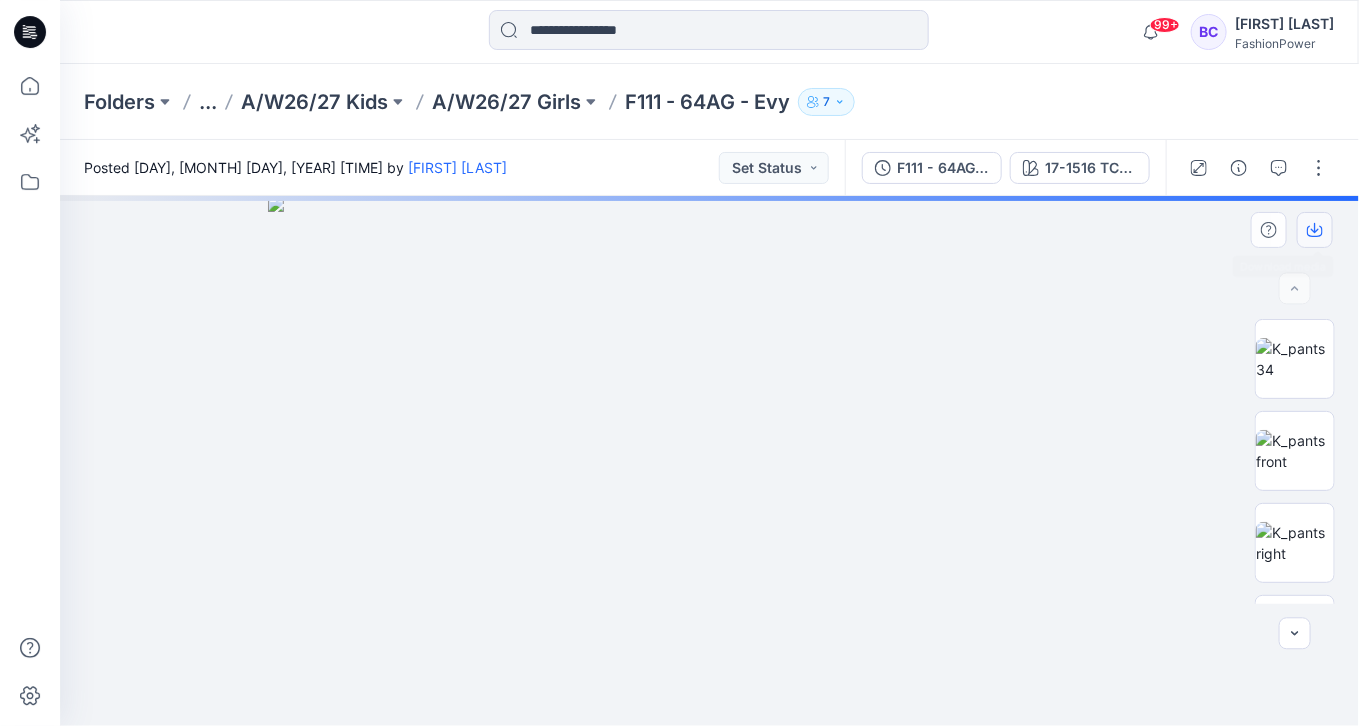 click 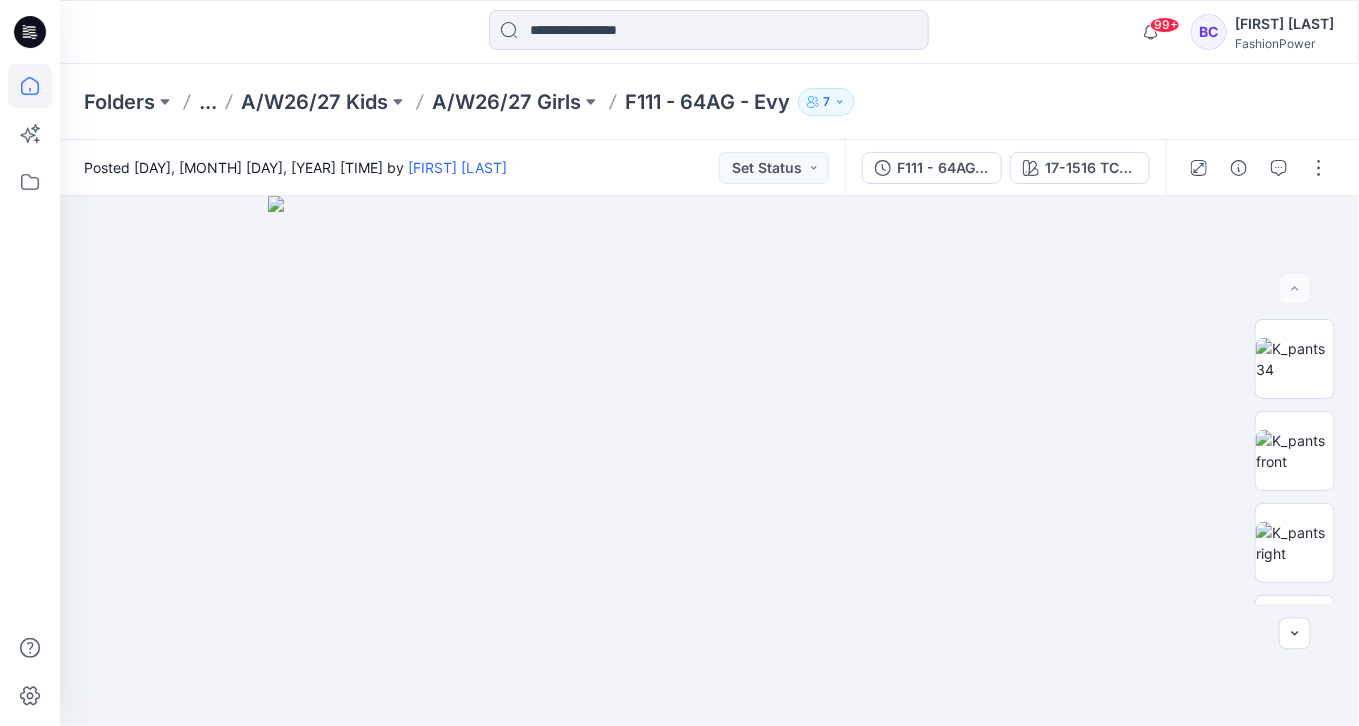 click 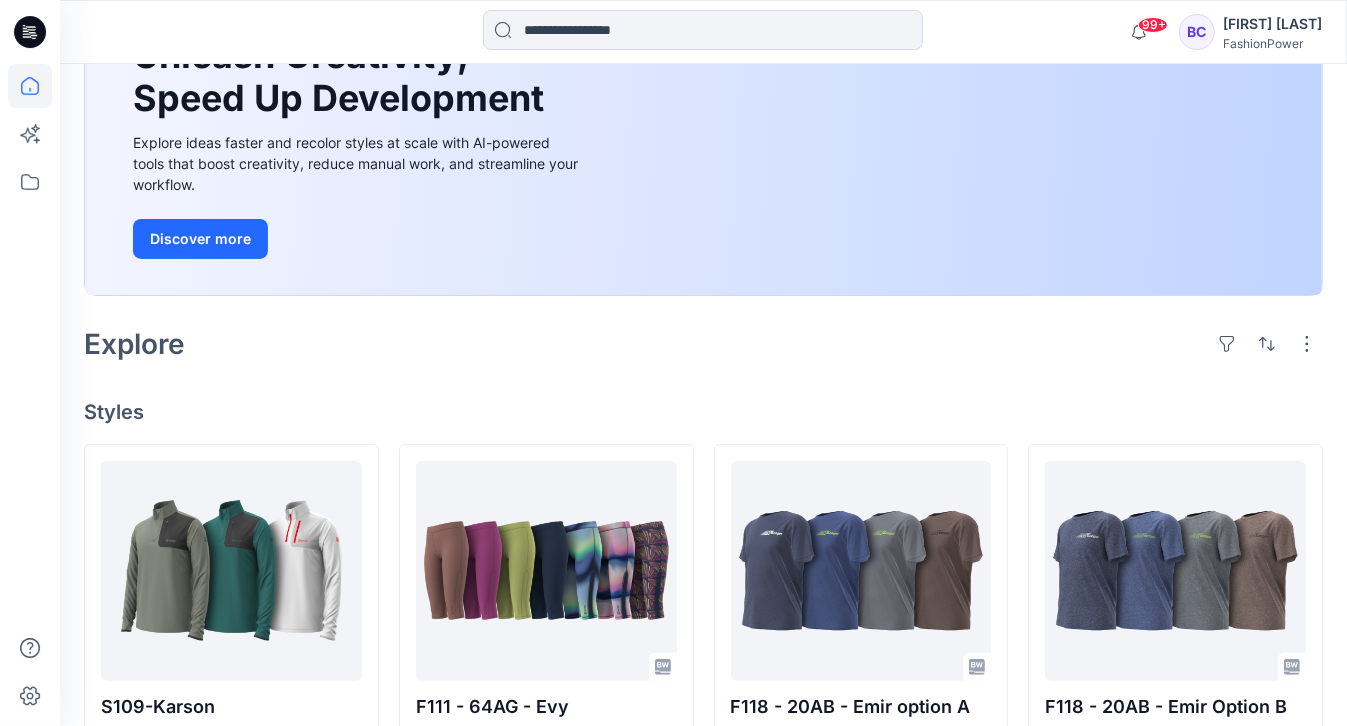 scroll, scrollTop: 400, scrollLeft: 0, axis: vertical 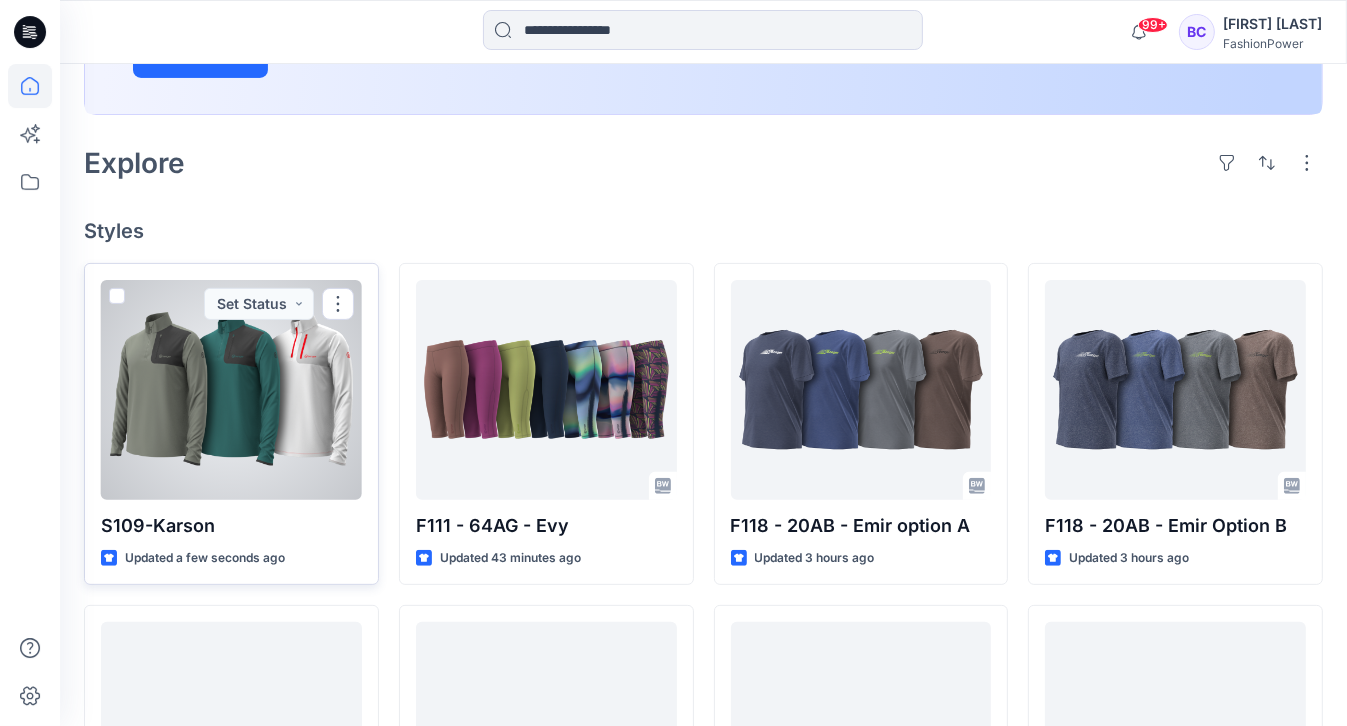click at bounding box center [231, 390] 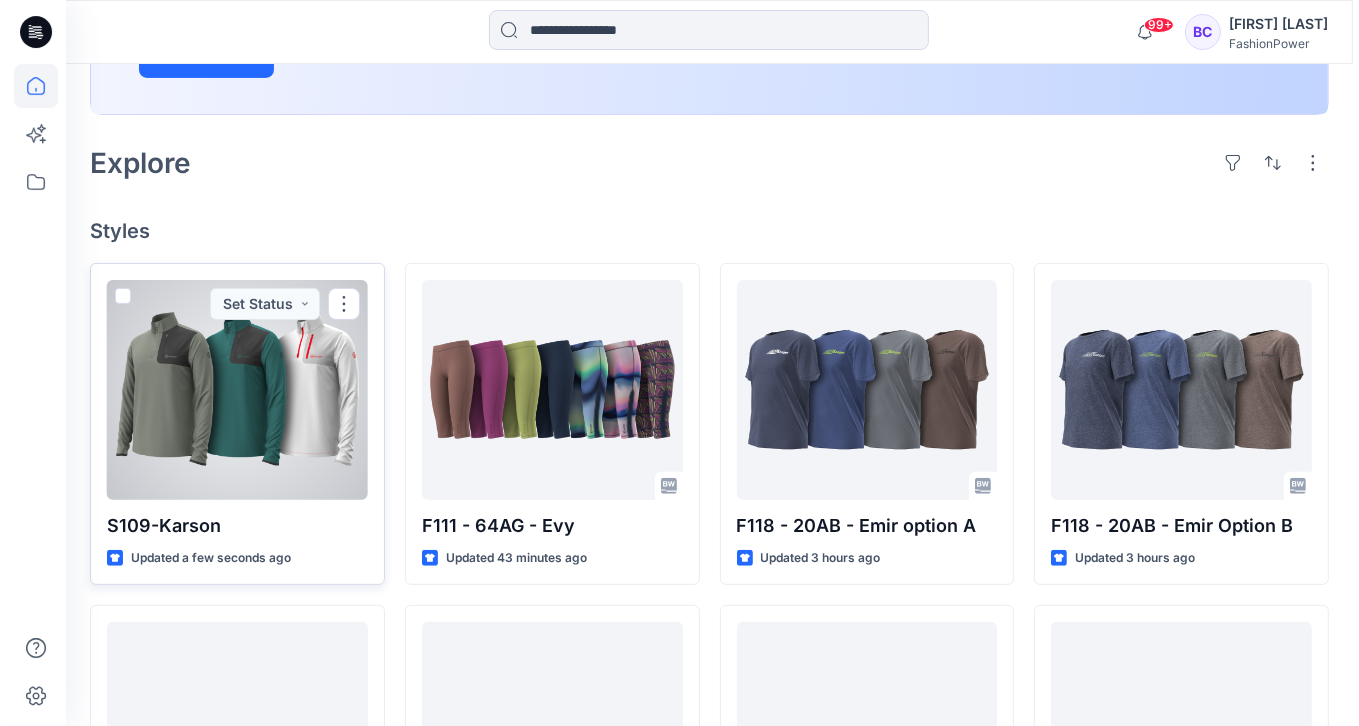 scroll, scrollTop: 0, scrollLeft: 0, axis: both 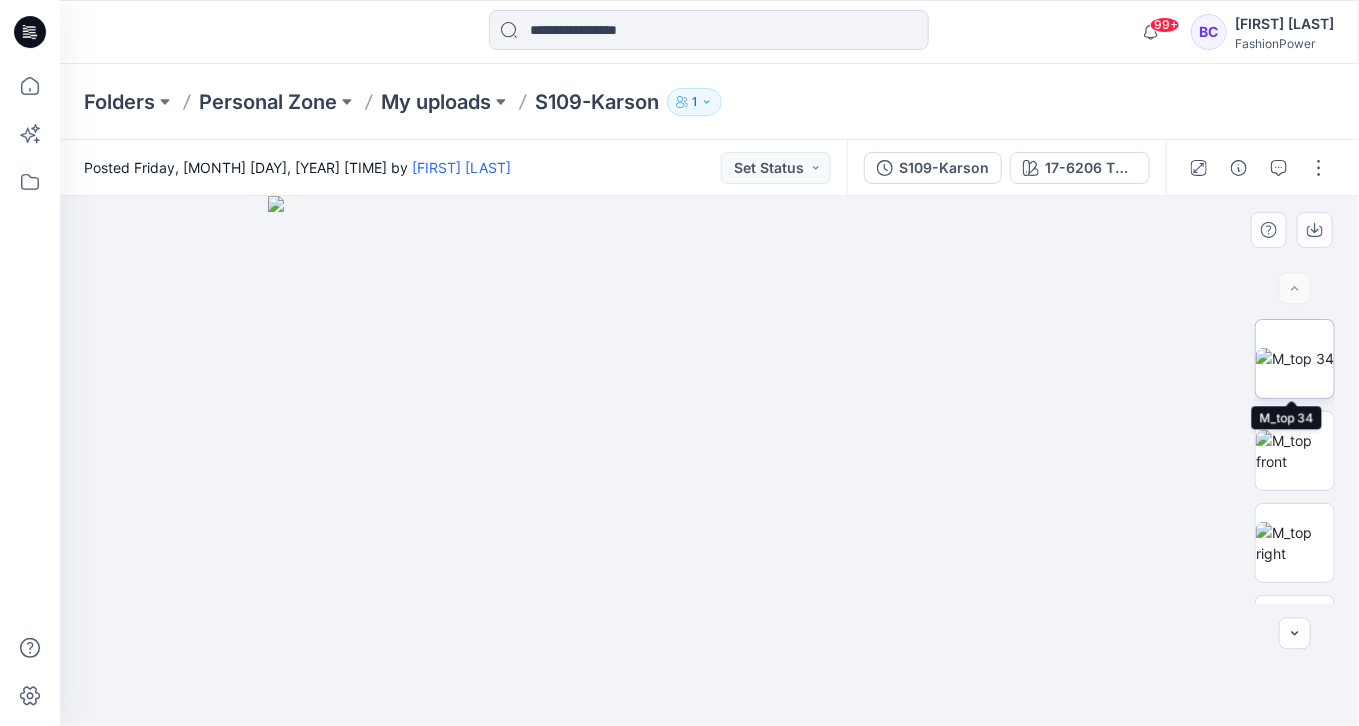 click at bounding box center (1295, 358) 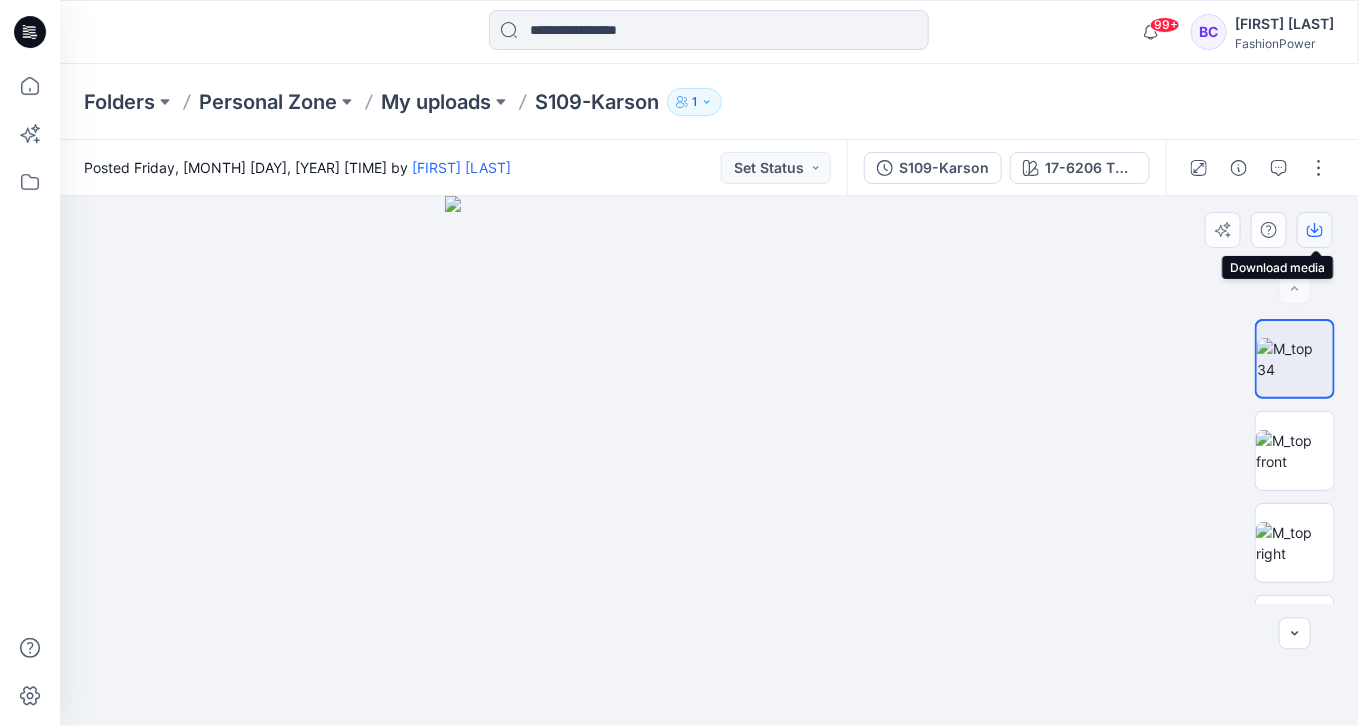 click 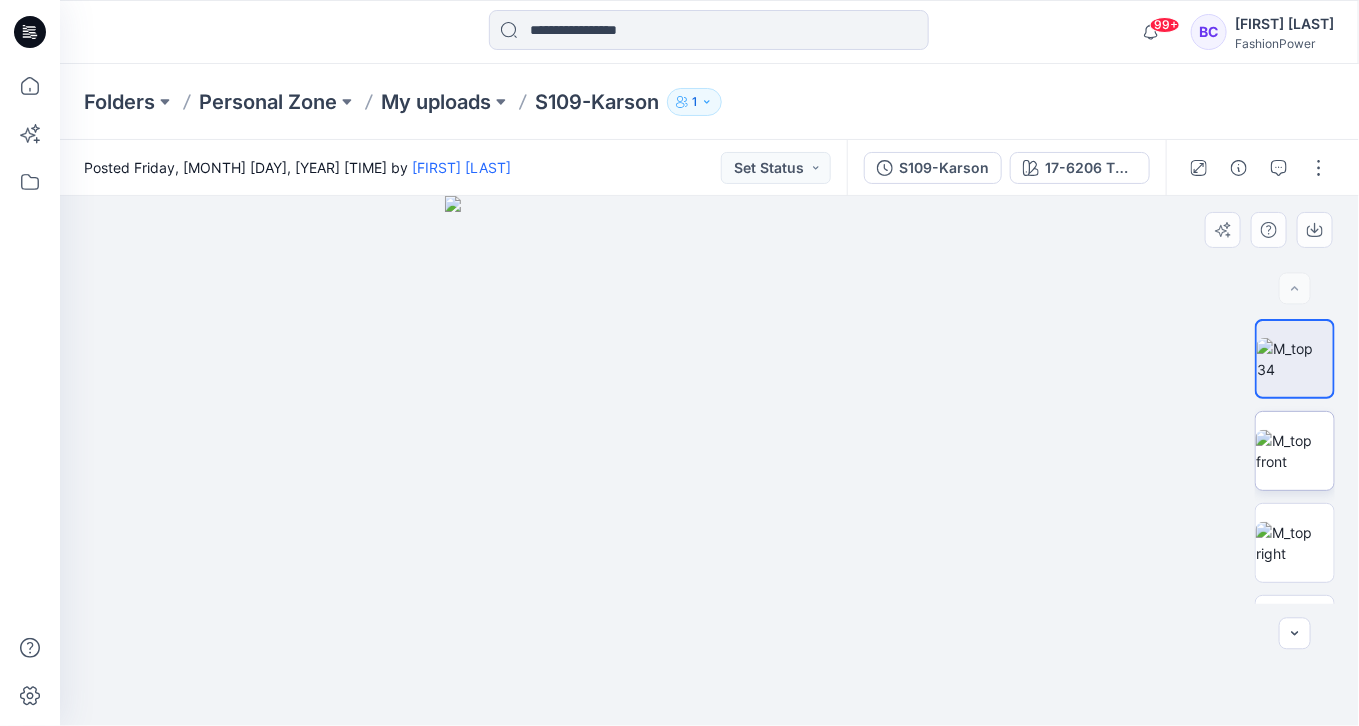 click at bounding box center (1295, 451) 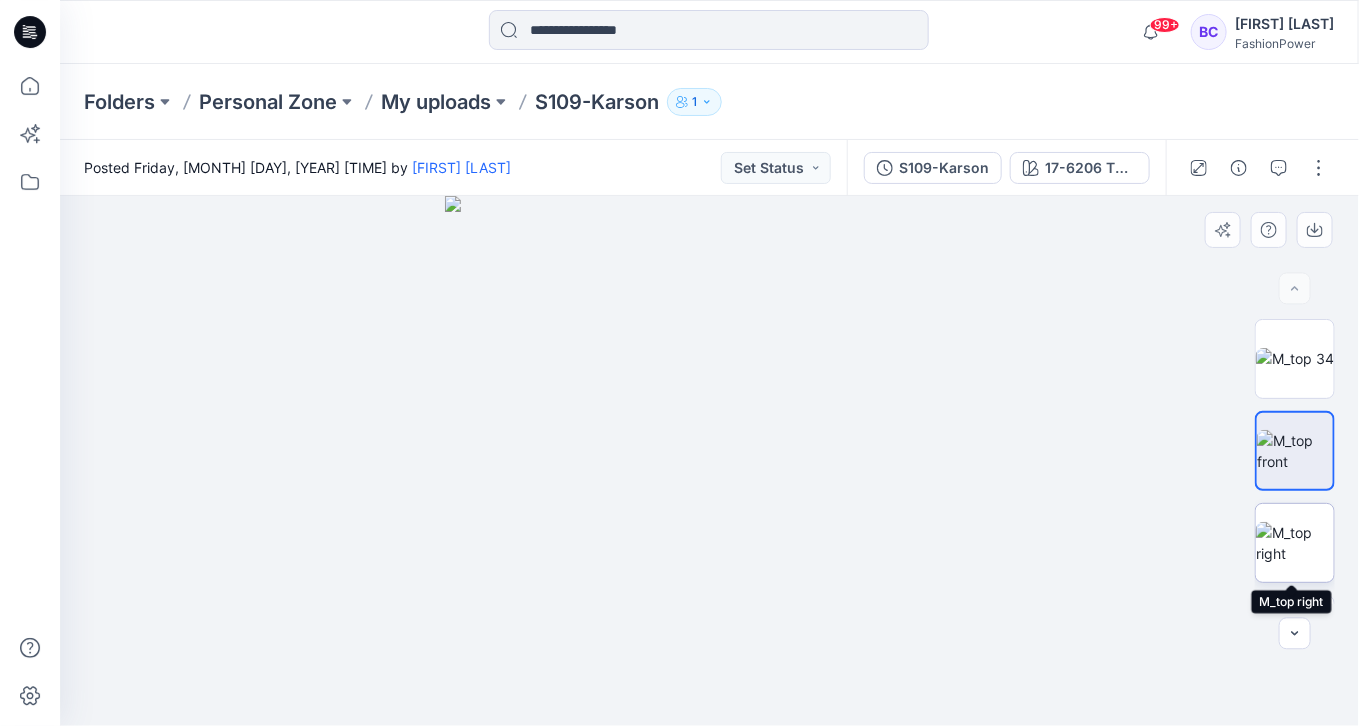 click at bounding box center (1295, 543) 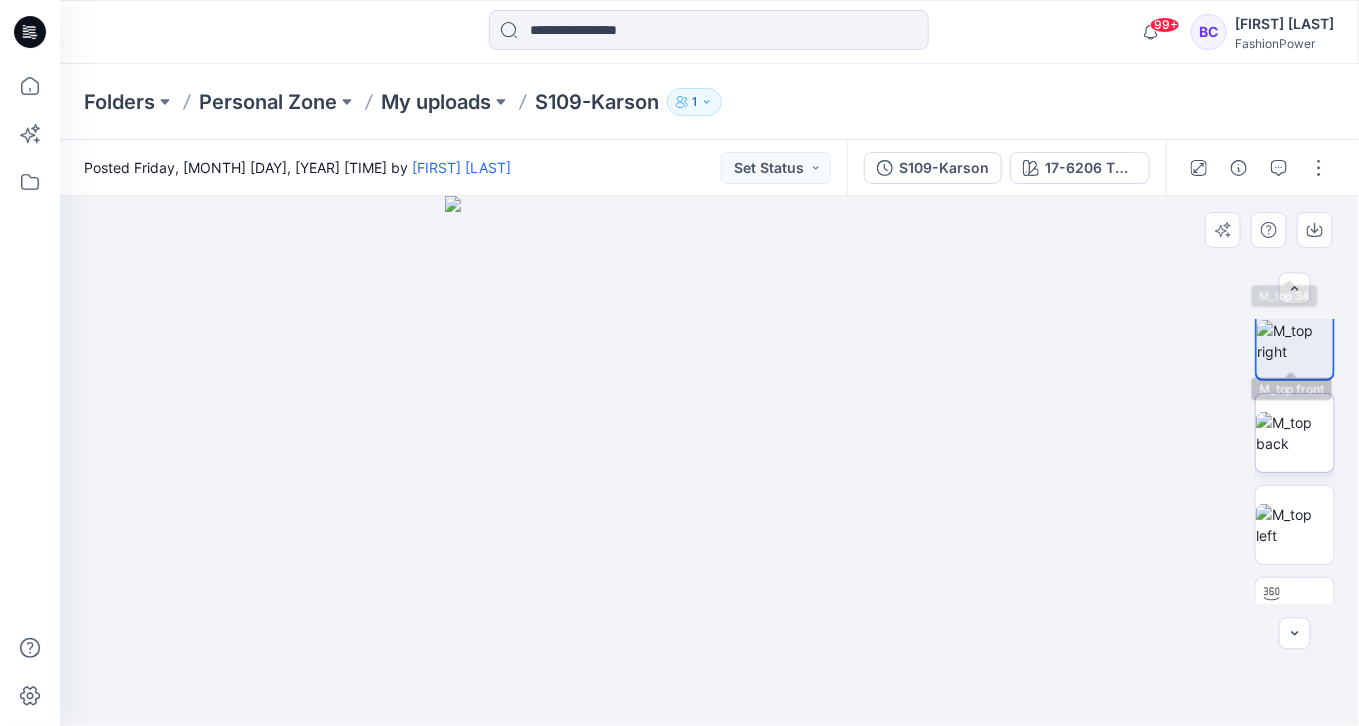 scroll, scrollTop: 240, scrollLeft: 0, axis: vertical 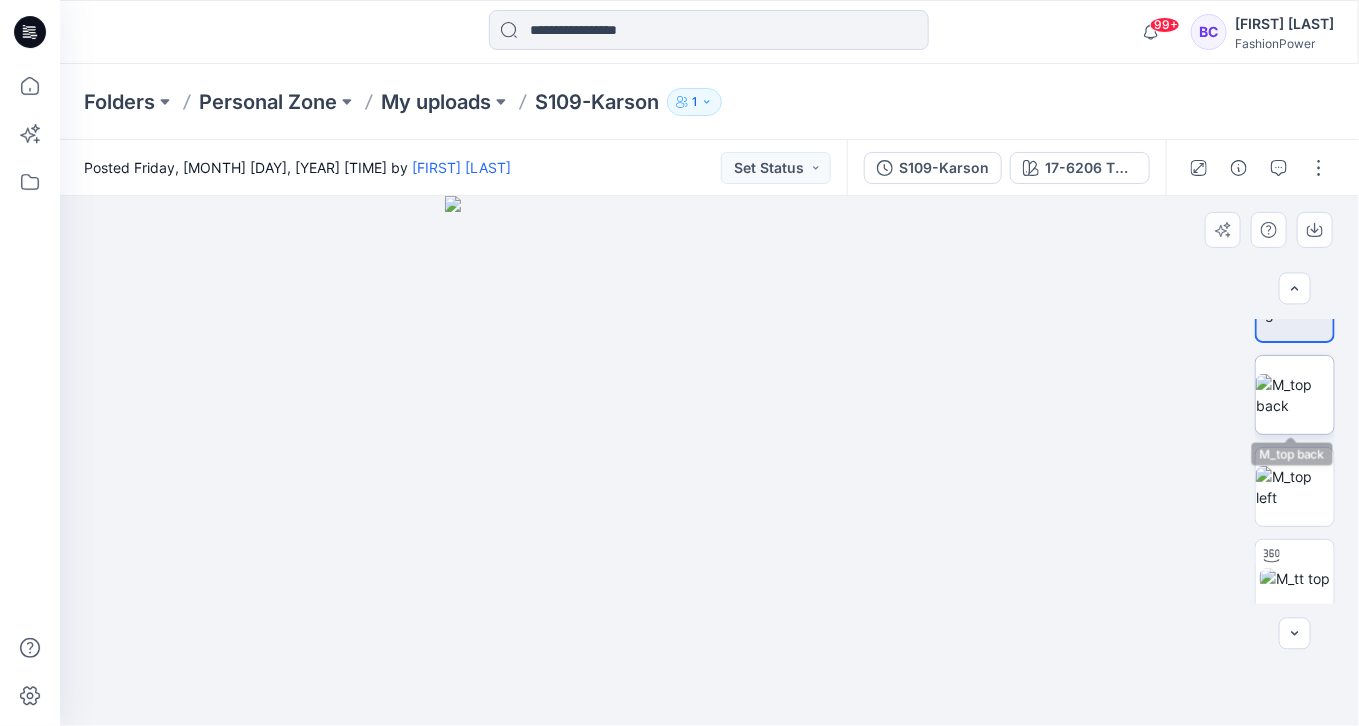 click at bounding box center [1295, 395] 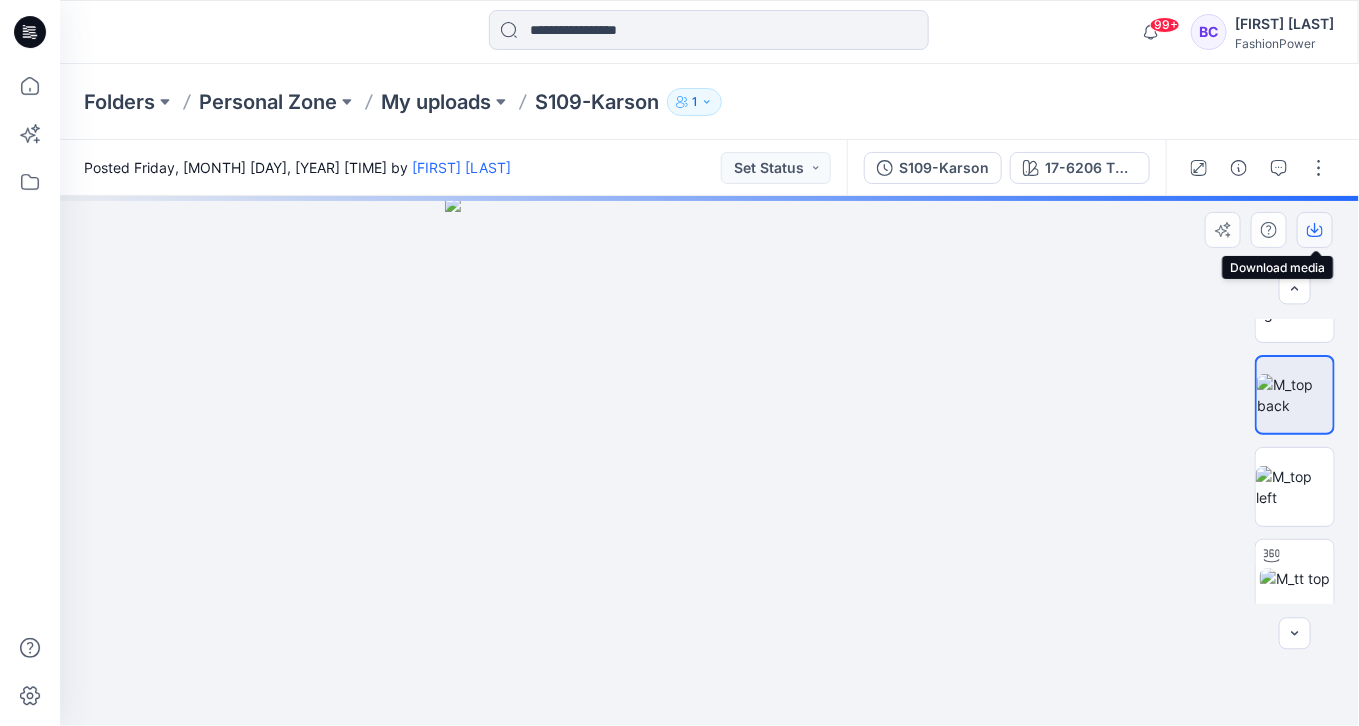 click 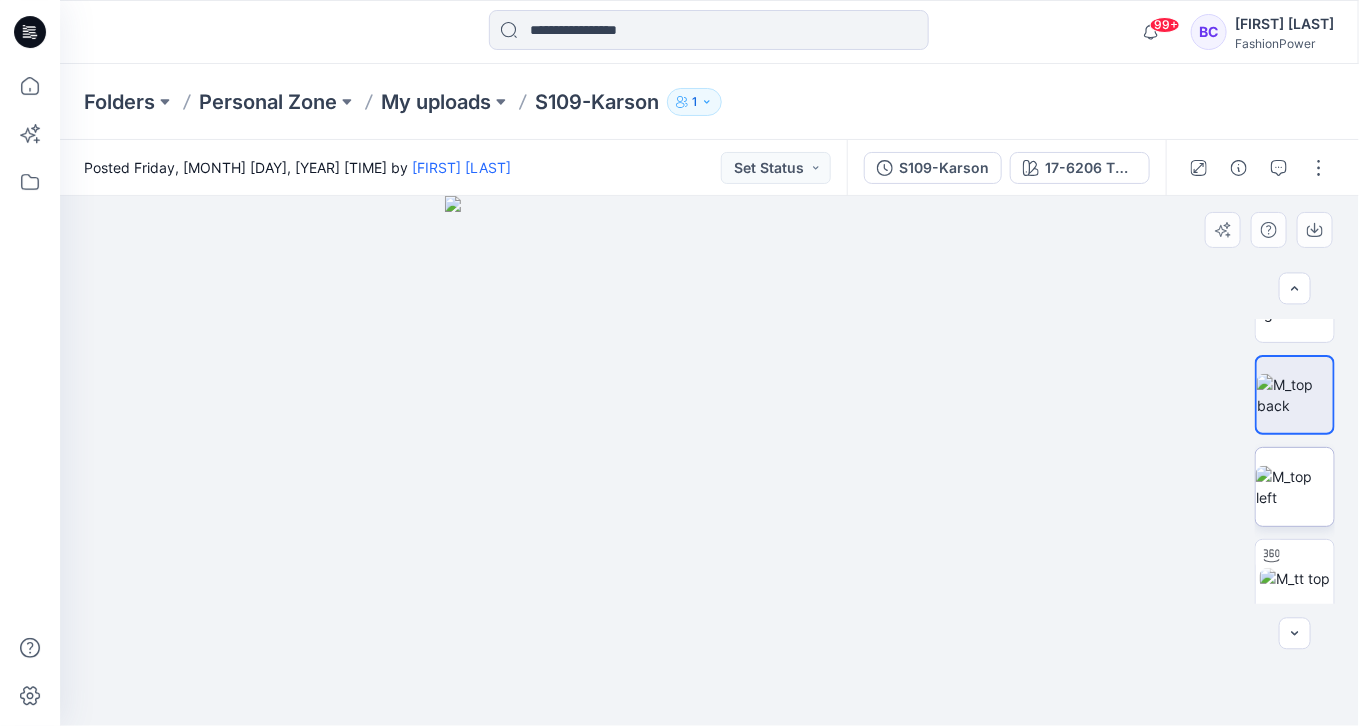 click at bounding box center [1295, 487] 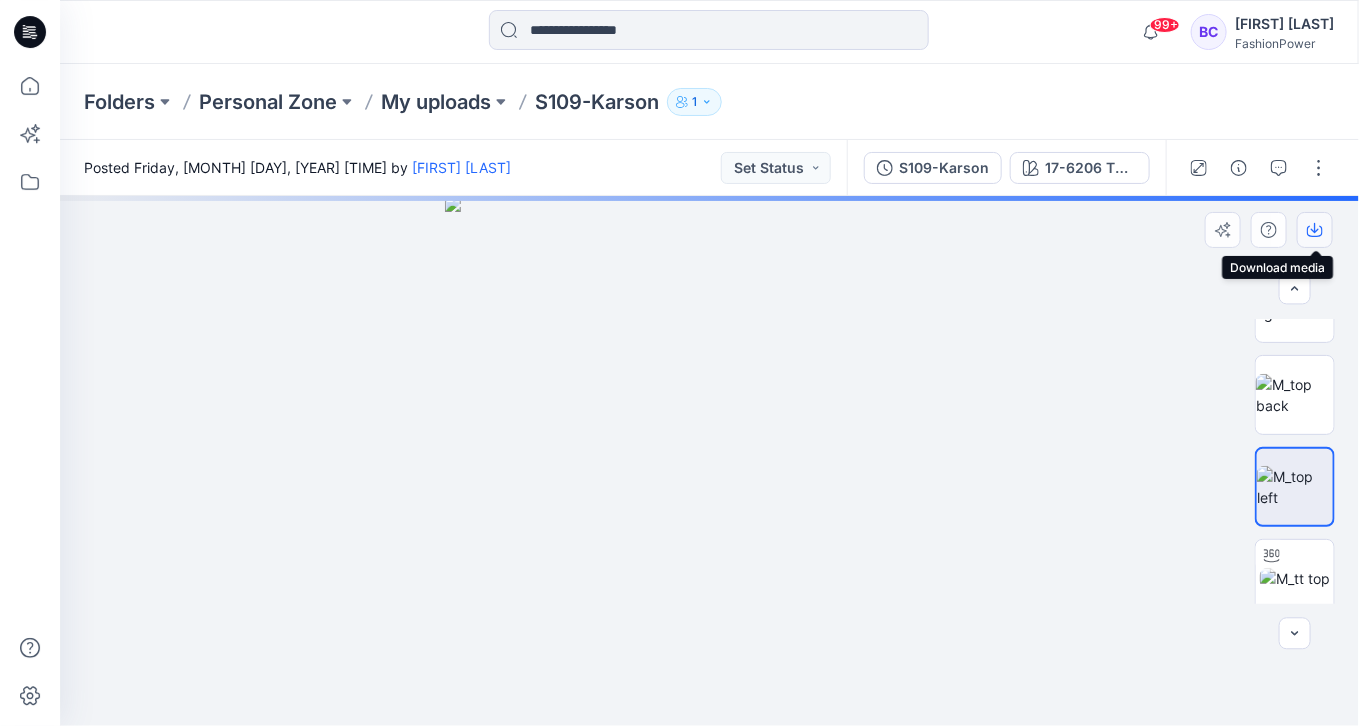 click at bounding box center [1315, 230] 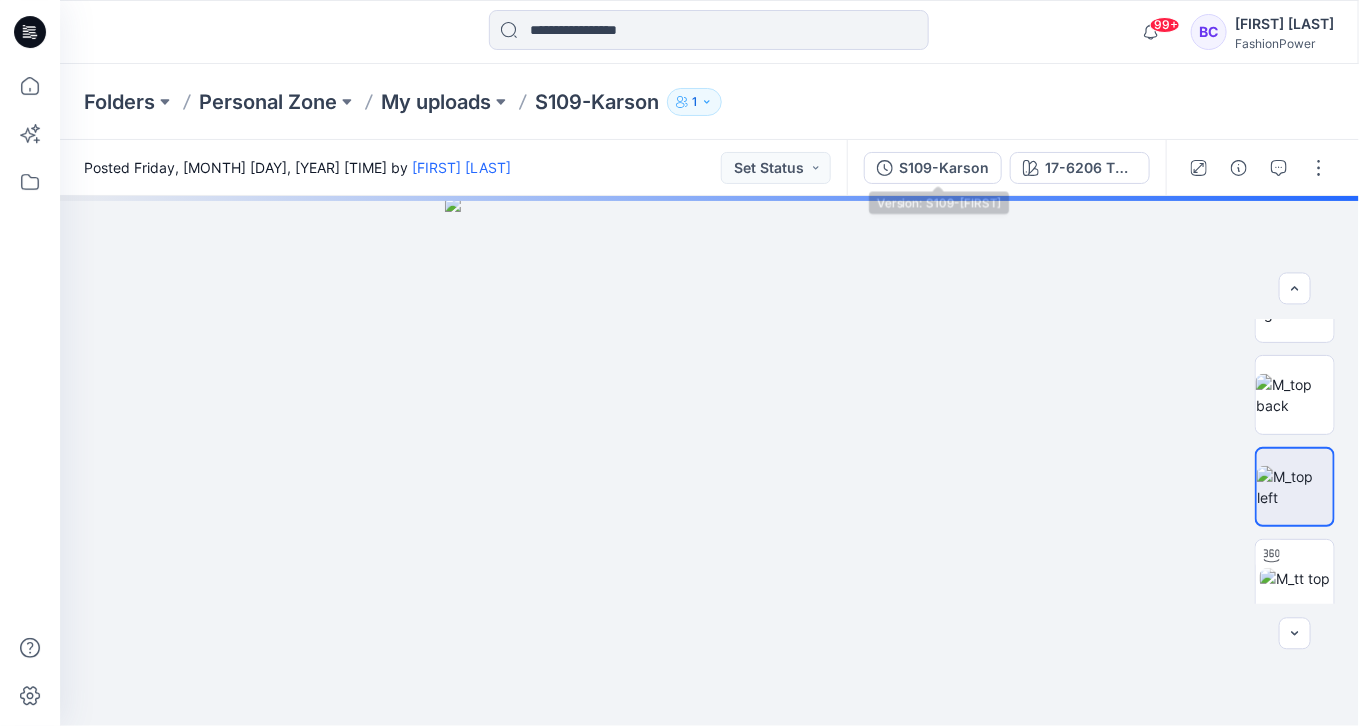 click on "S109-Karson" at bounding box center (944, 168) 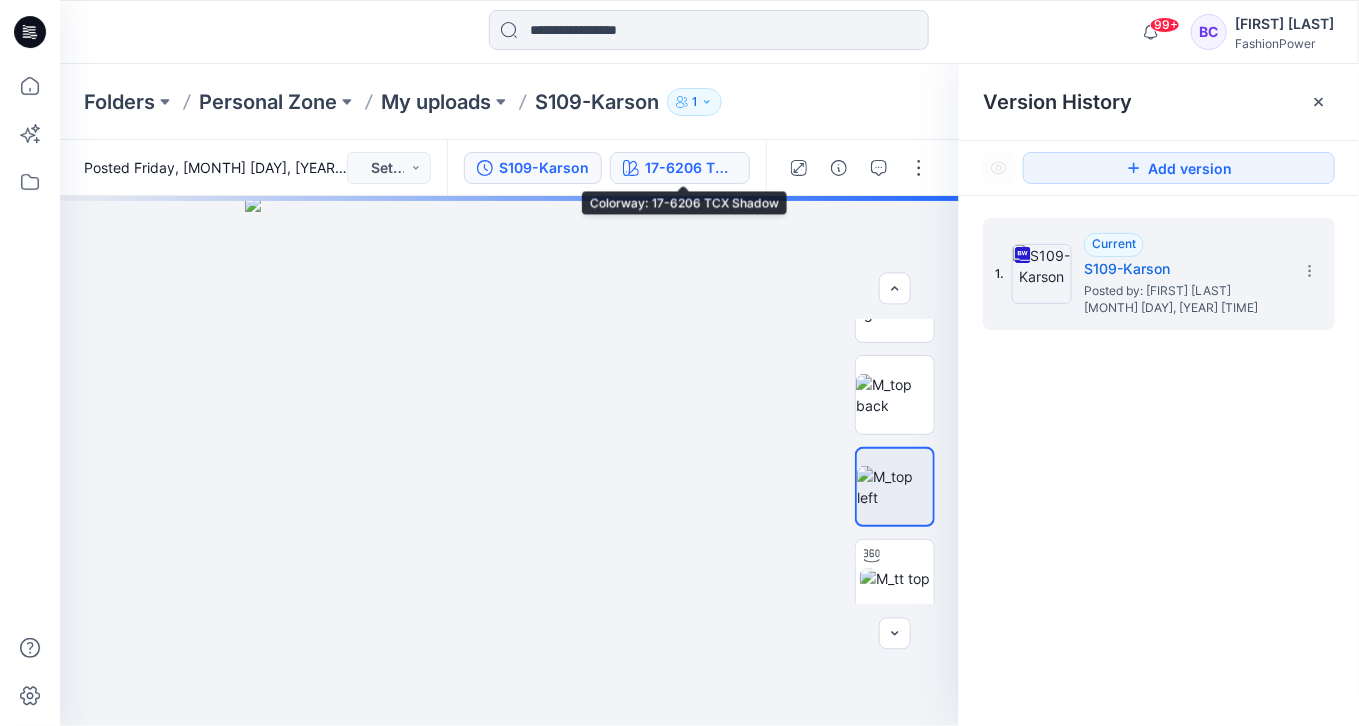 click on "17-6206 TCX Shadow" at bounding box center [691, 168] 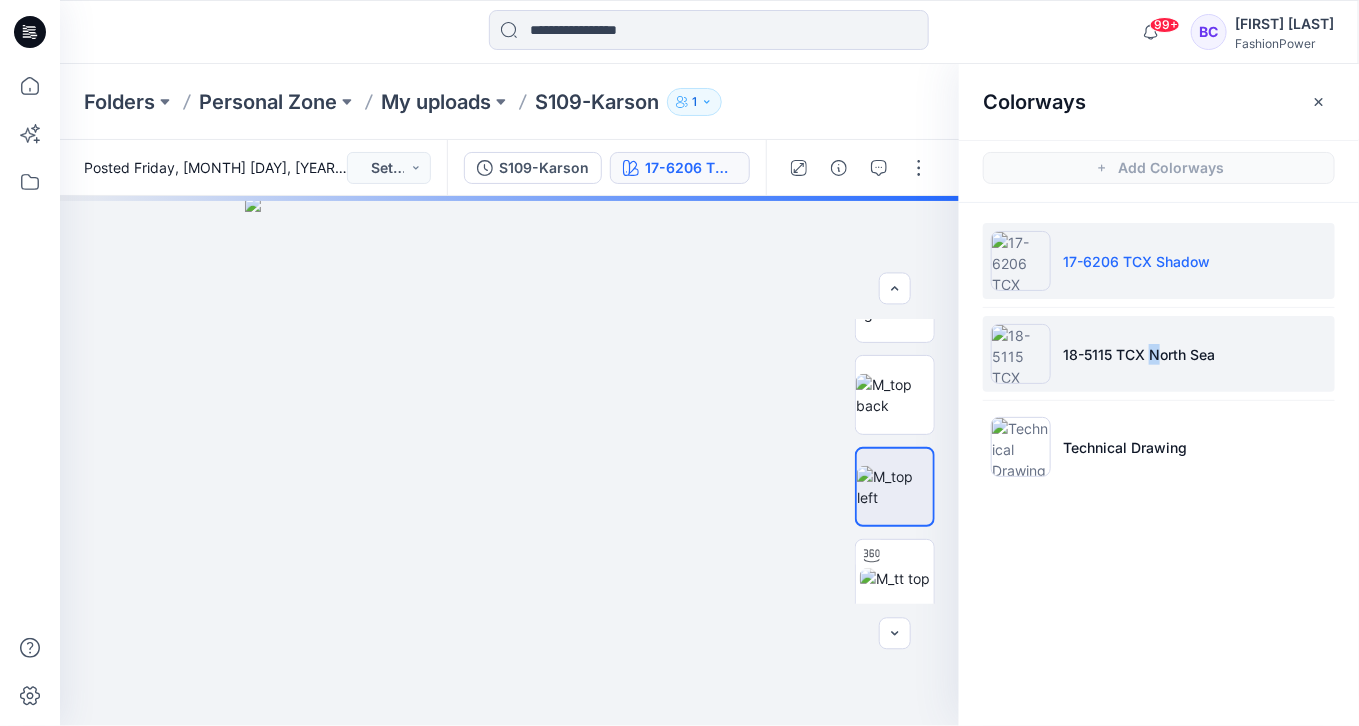 click on "18-5115 TCX North Sea" at bounding box center [1139, 354] 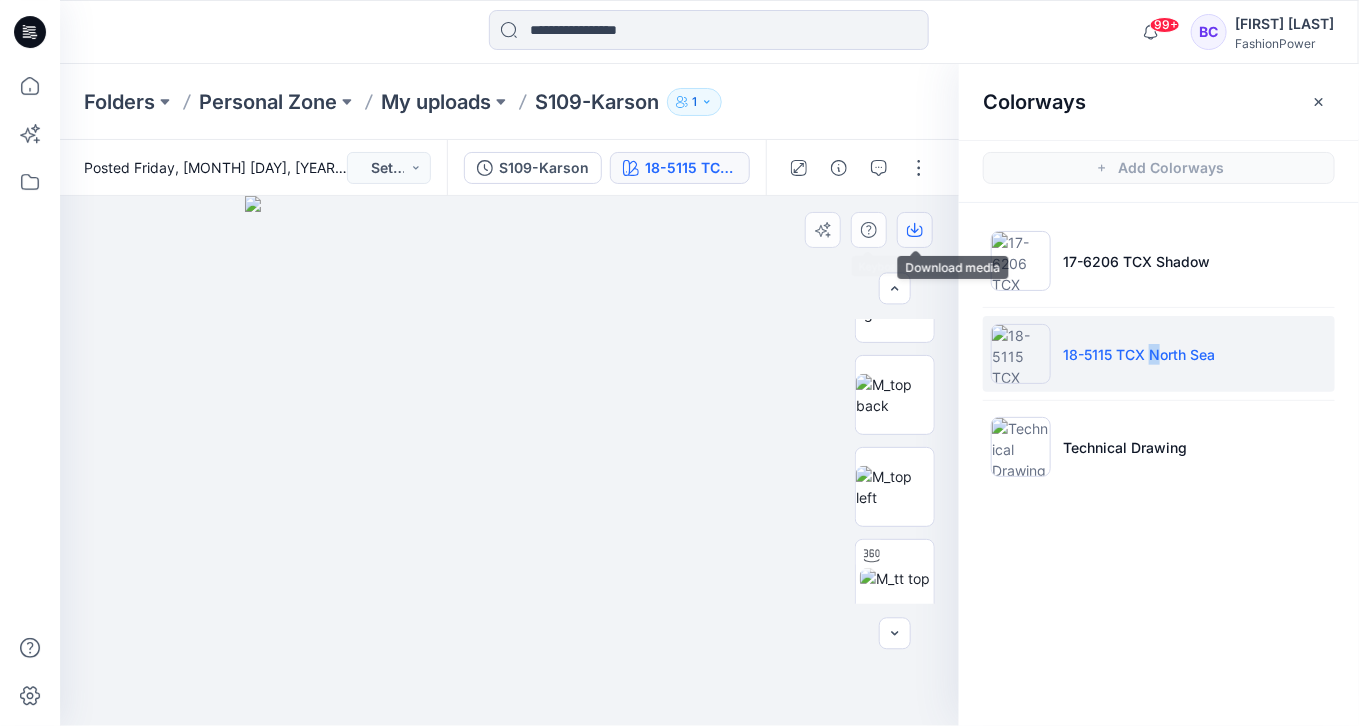 click 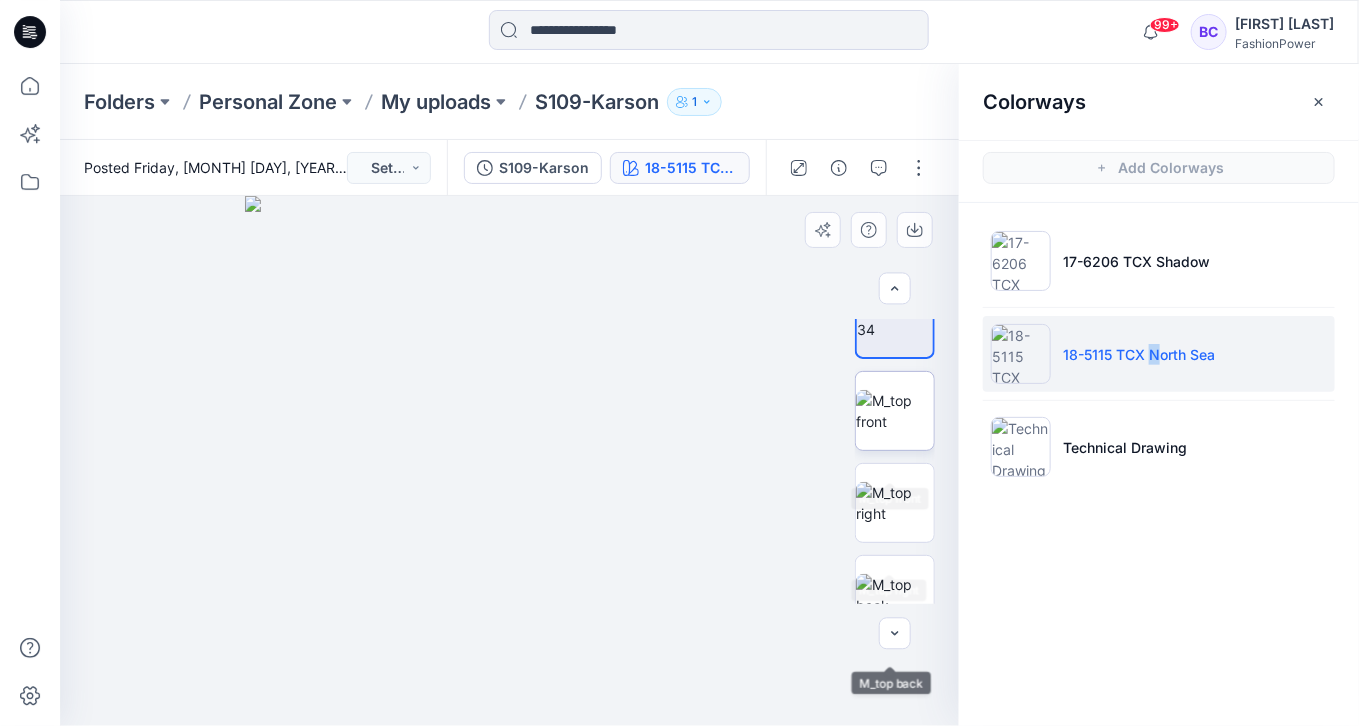 scroll, scrollTop: 0, scrollLeft: 0, axis: both 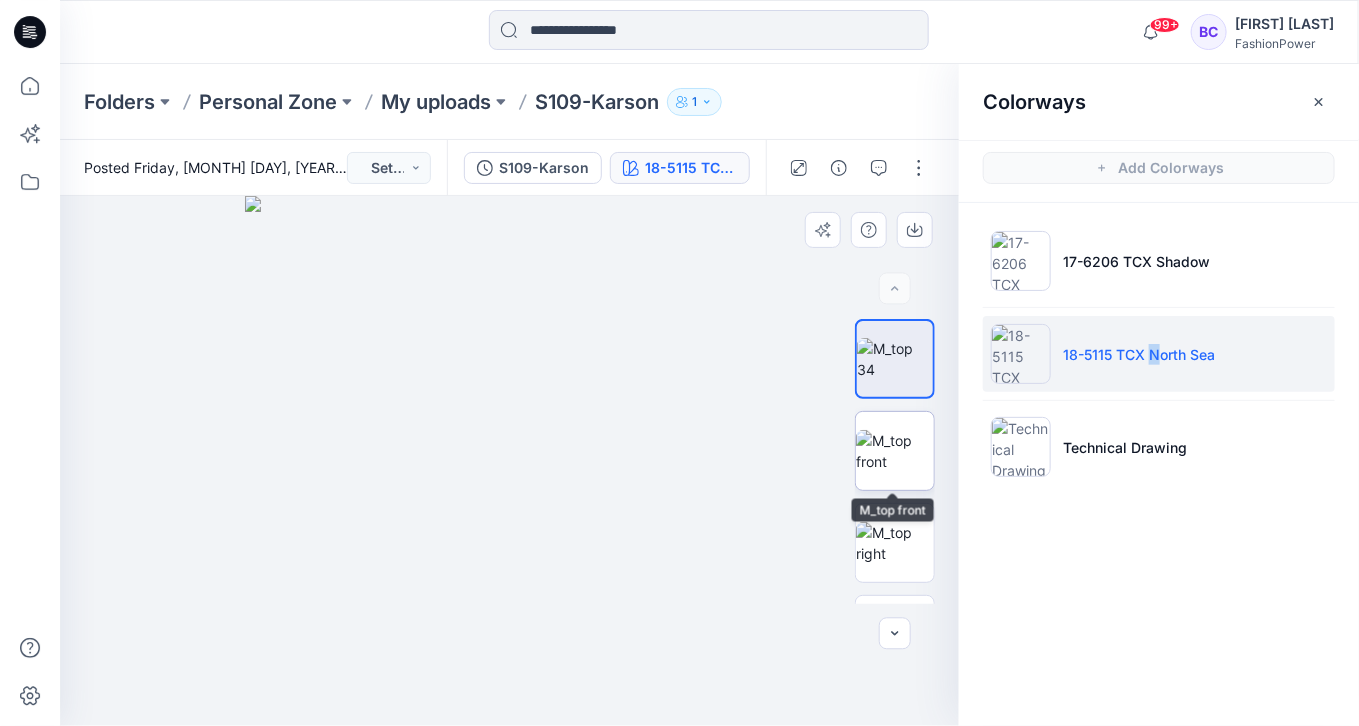 click at bounding box center [895, 451] 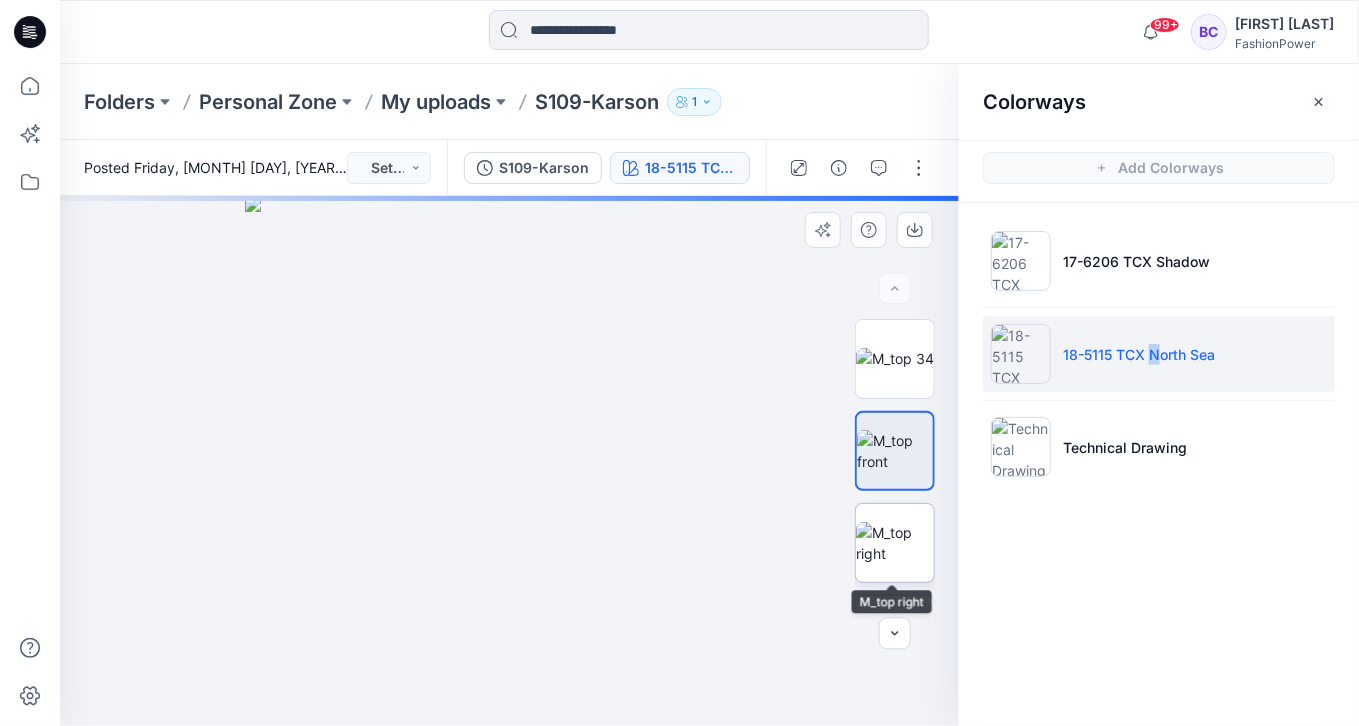 click at bounding box center (895, 543) 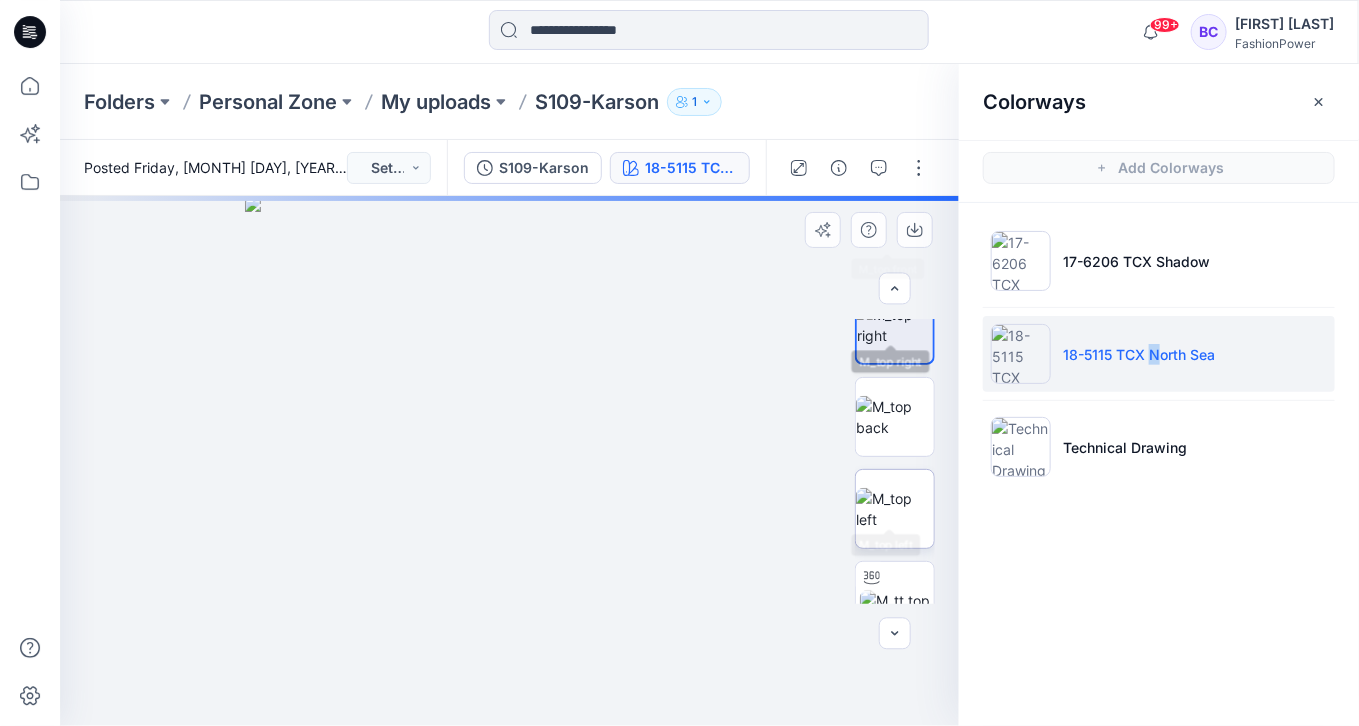 scroll, scrollTop: 240, scrollLeft: 0, axis: vertical 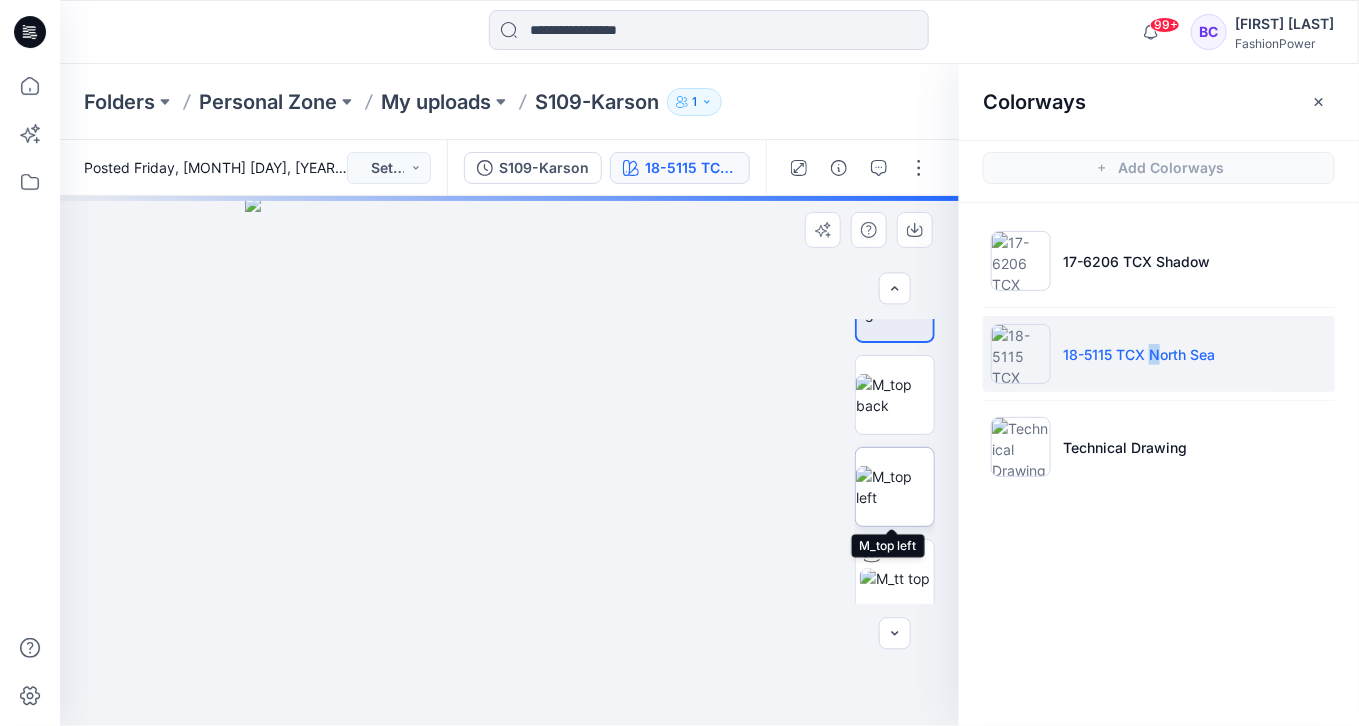 click at bounding box center (895, 487) 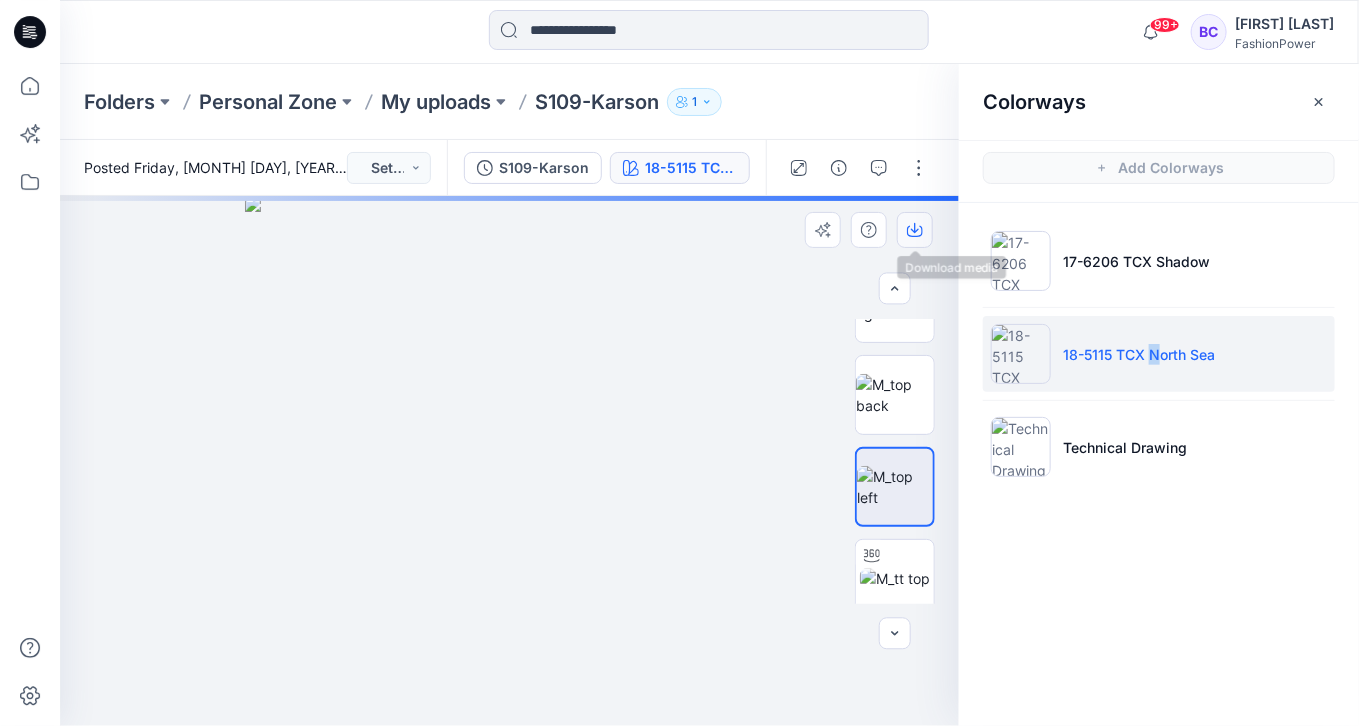 click 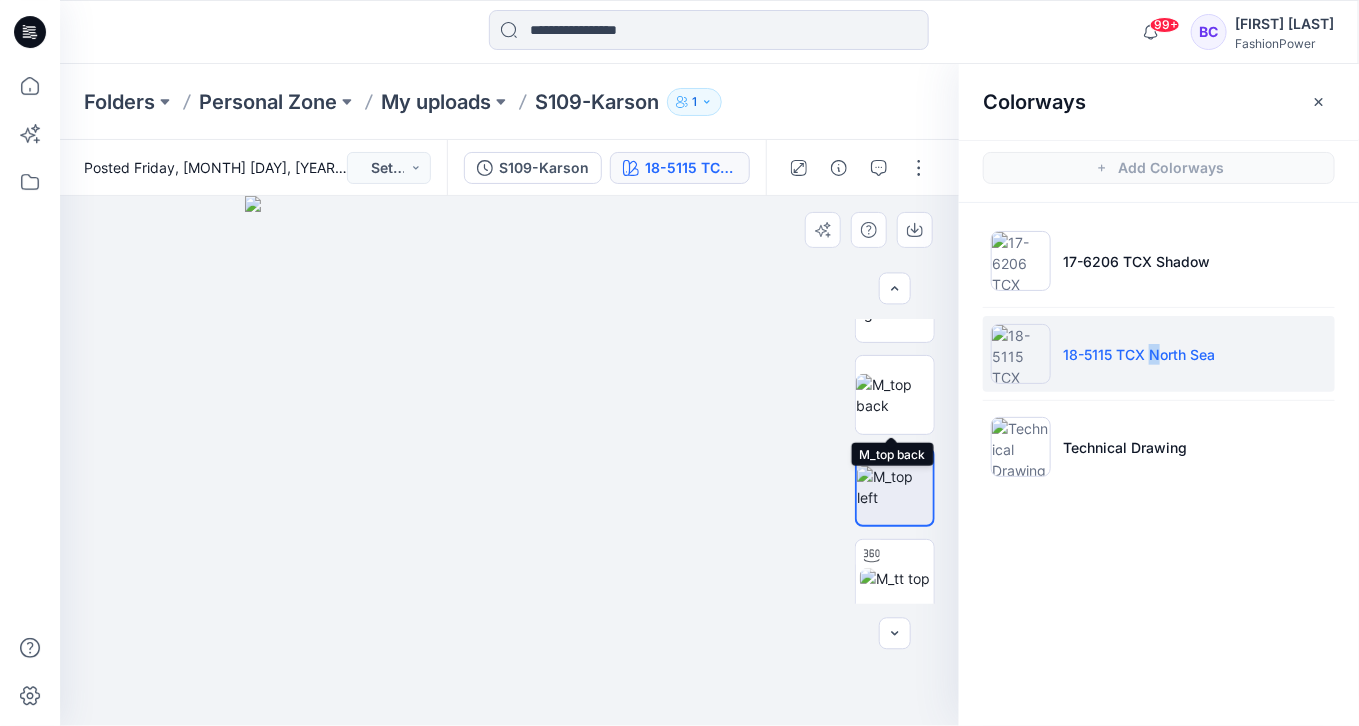 drag, startPoint x: 891, startPoint y: 386, endPoint x: 902, endPoint y: 352, distance: 35.735138 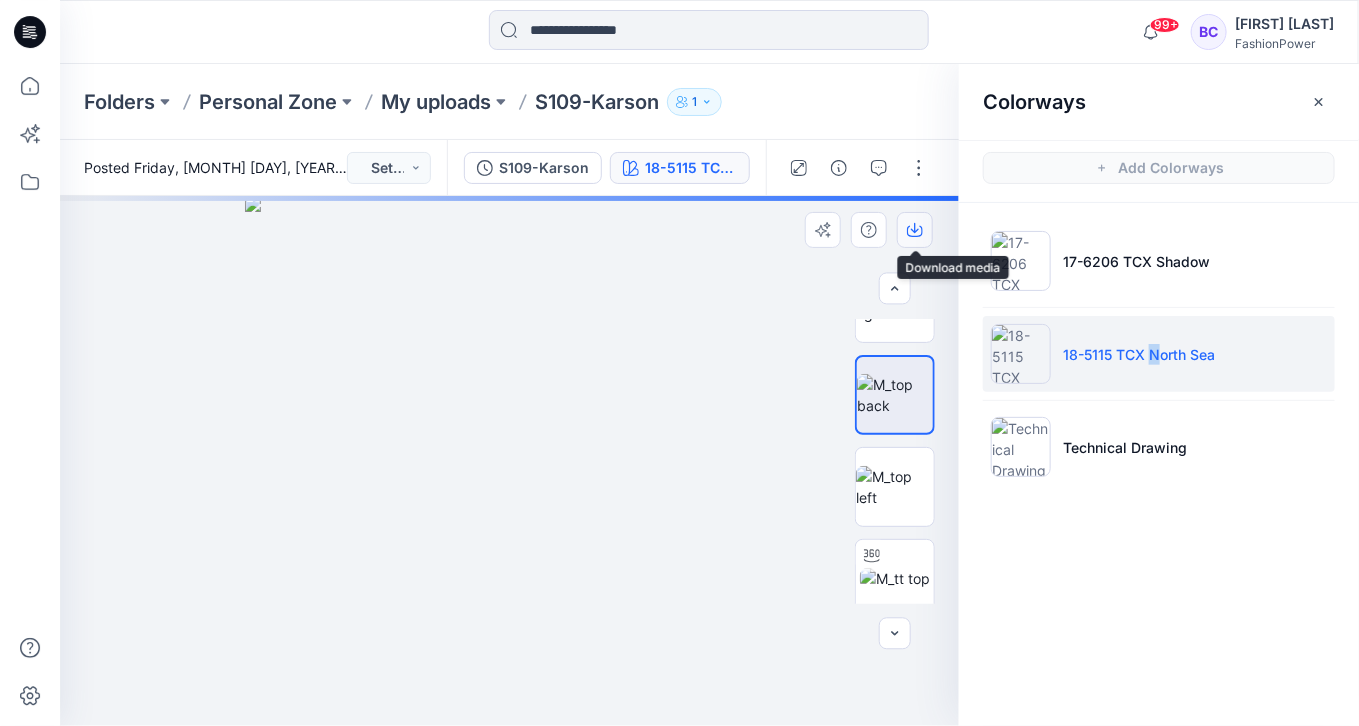 click 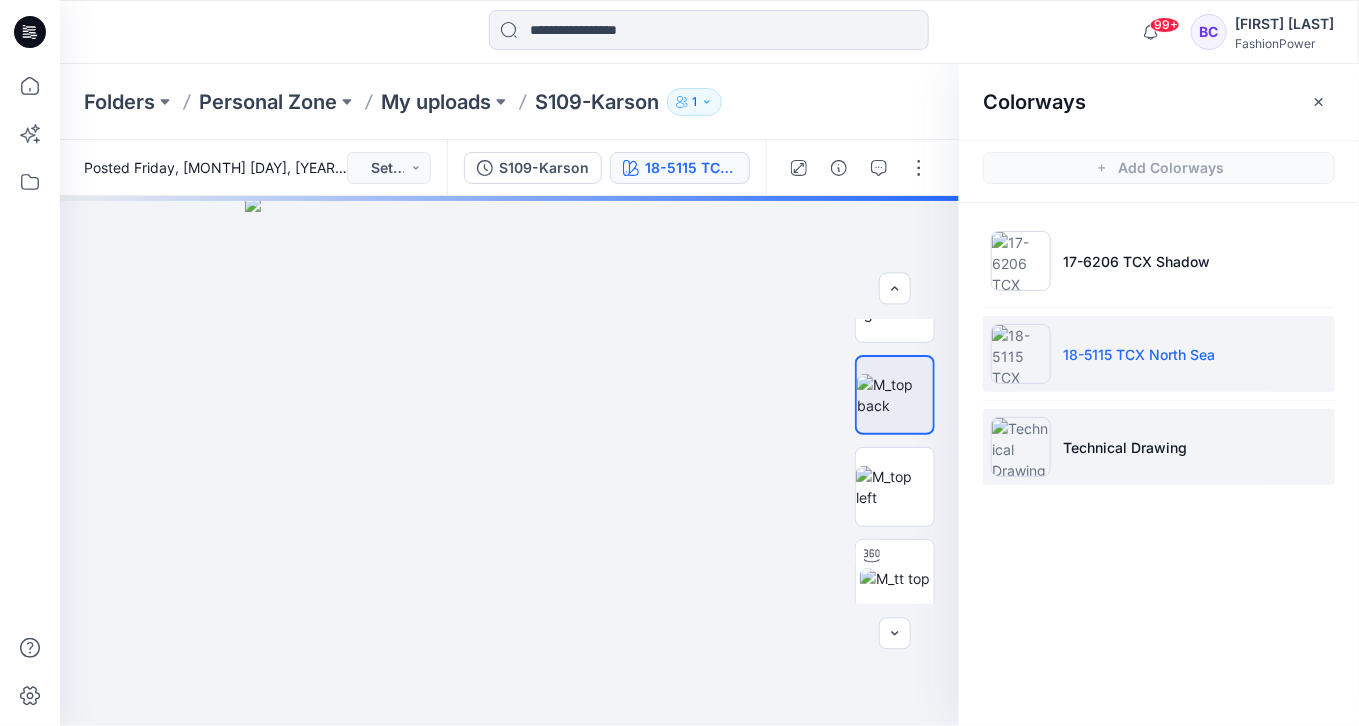 click on "Technical Drawing" at bounding box center [1159, 447] 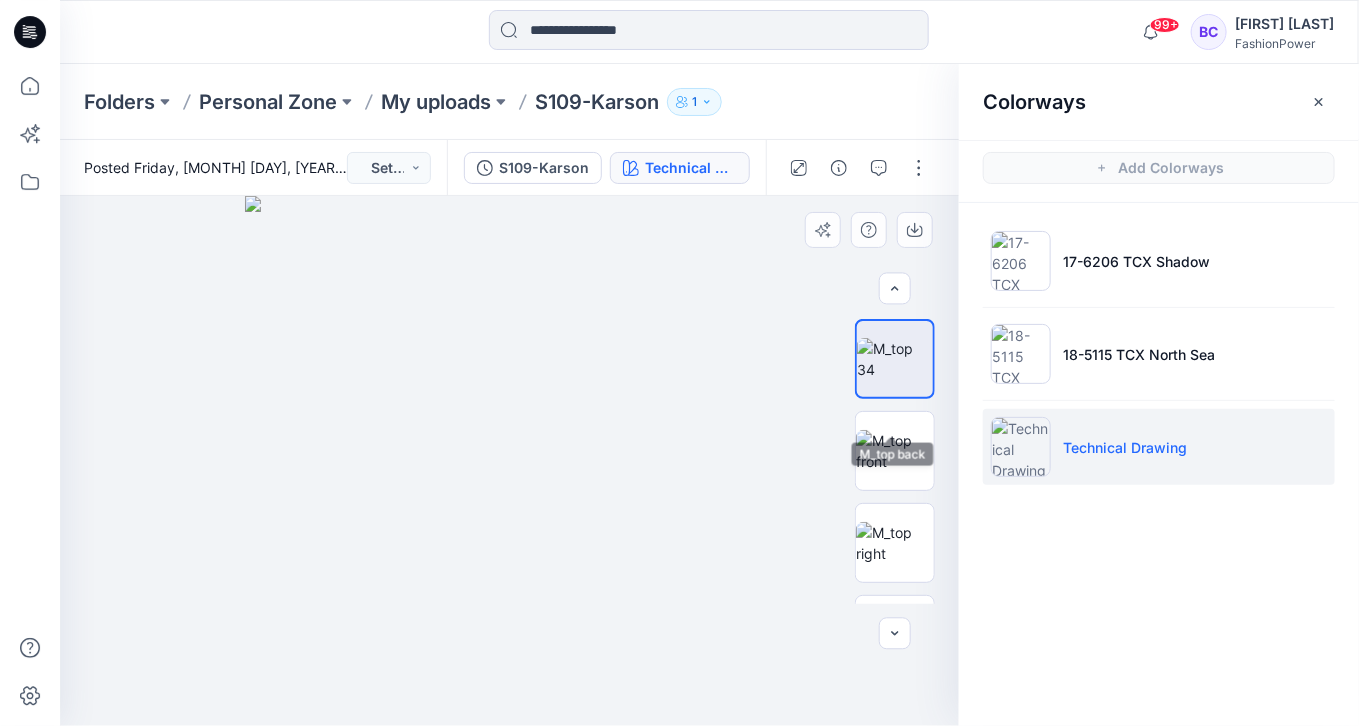 scroll, scrollTop: 0, scrollLeft: 0, axis: both 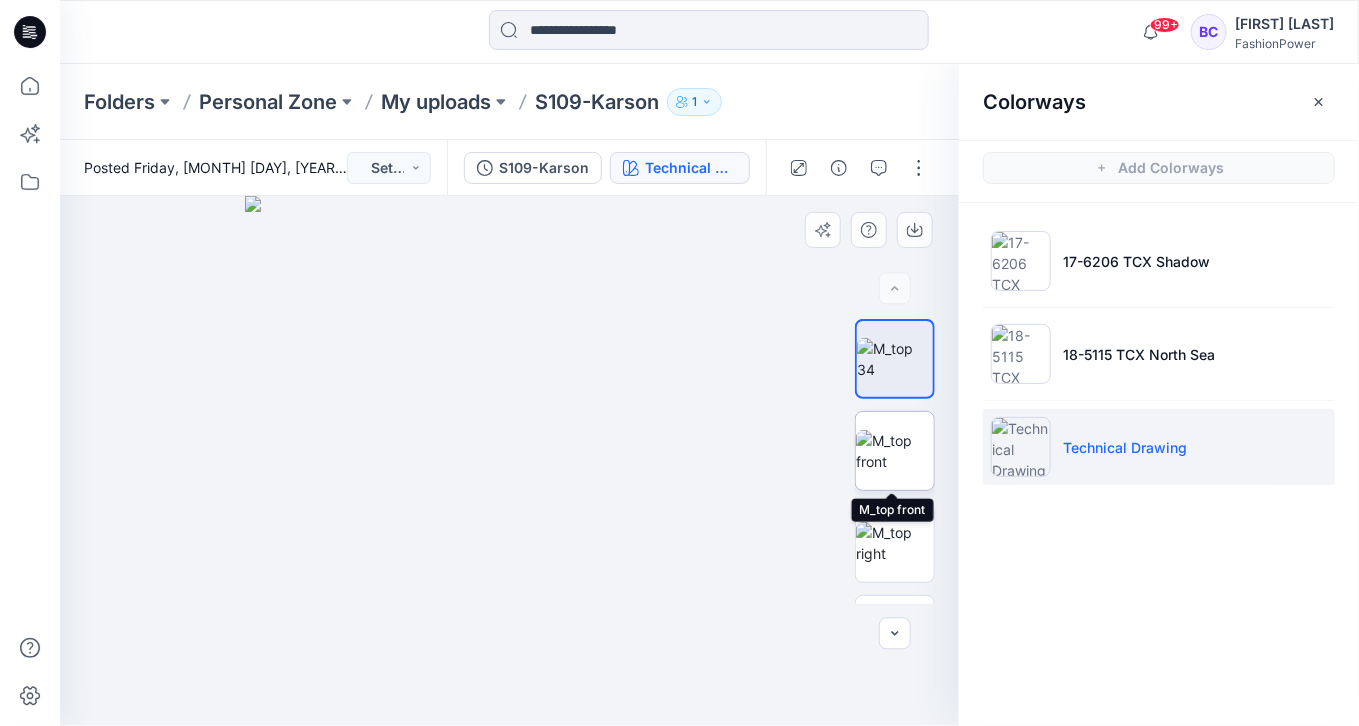 click at bounding box center (895, 451) 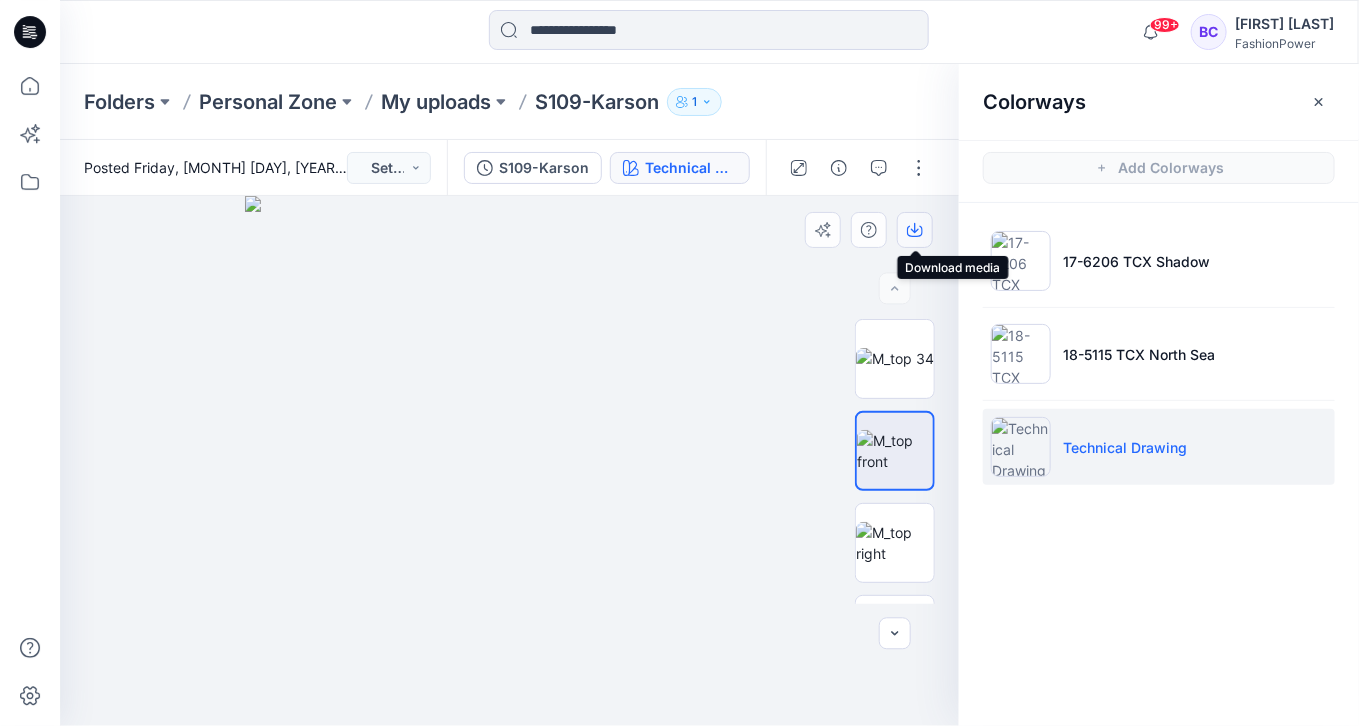 click 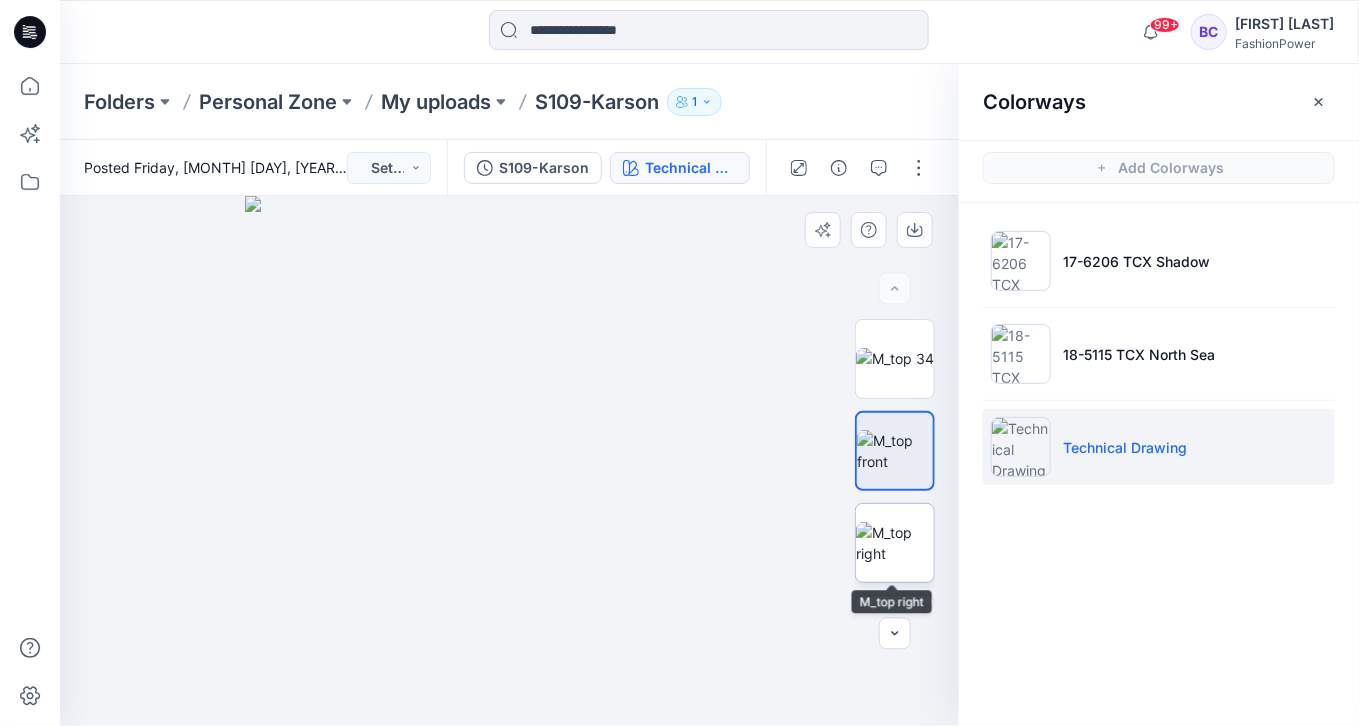 click at bounding box center (895, 543) 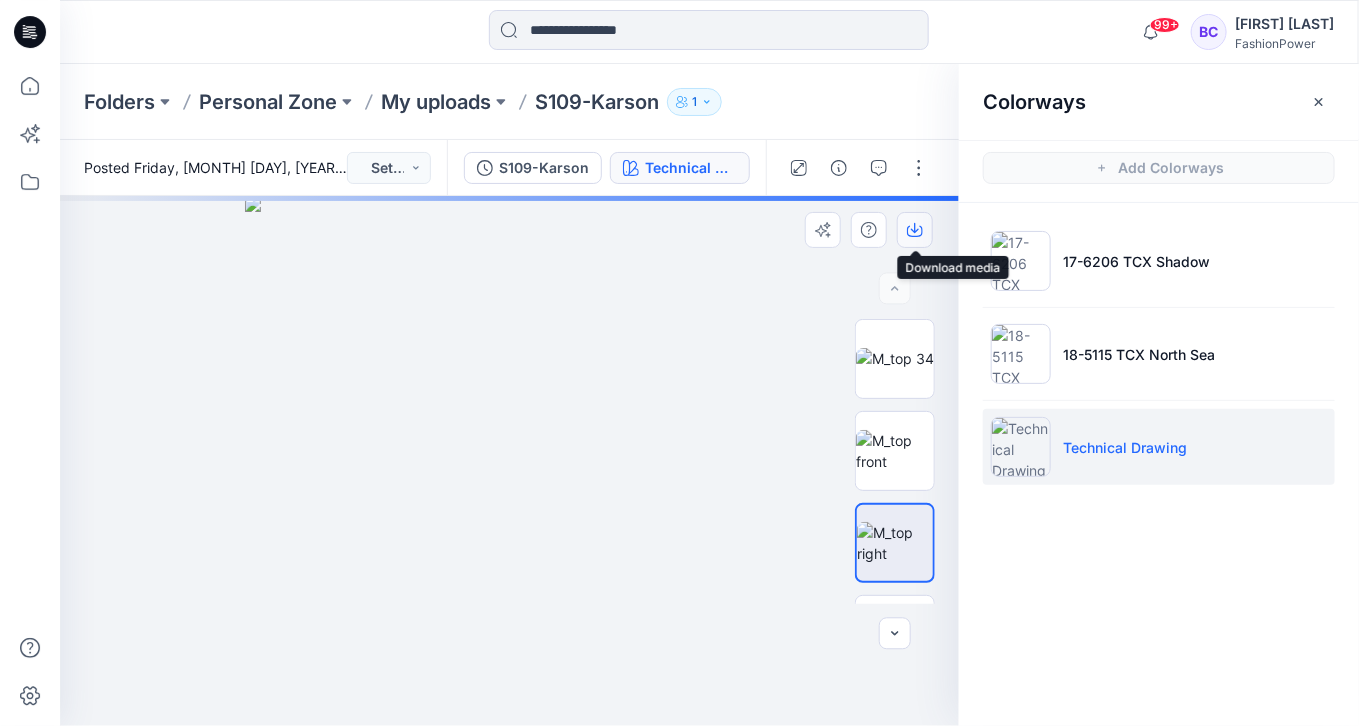 click at bounding box center (915, 230) 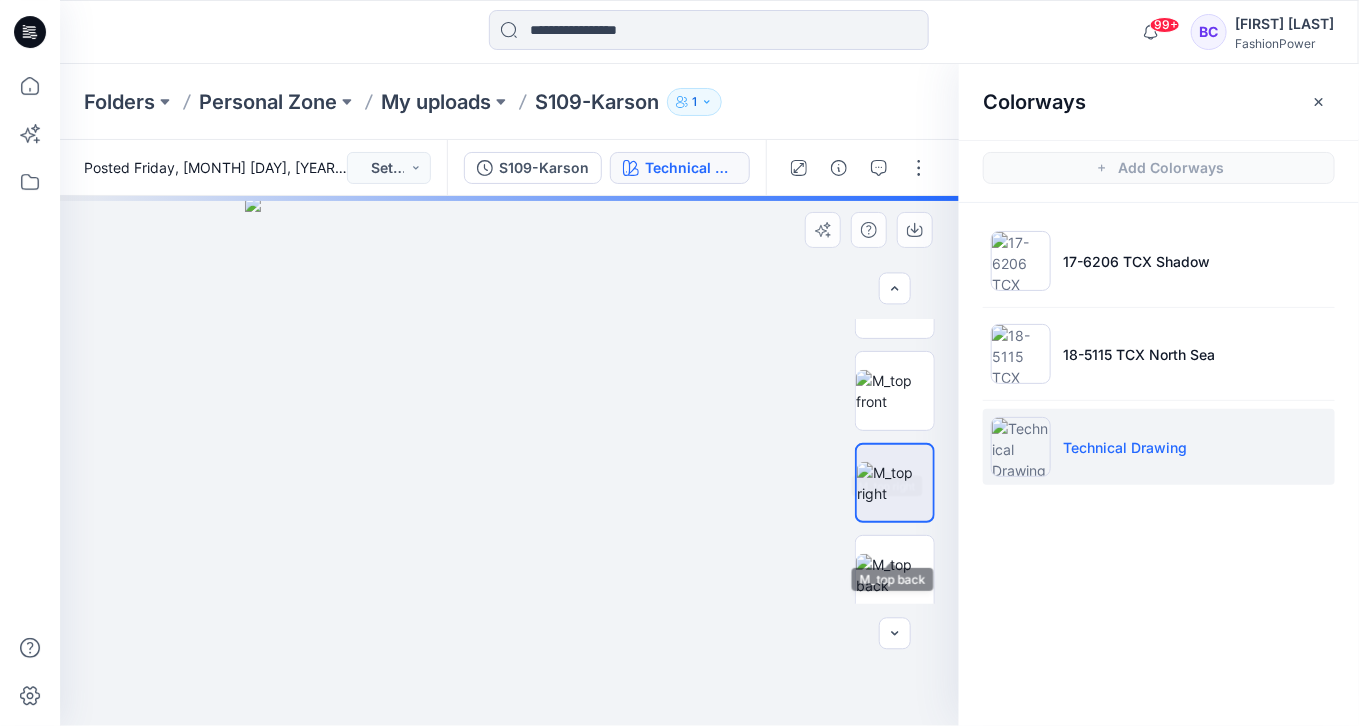 scroll, scrollTop: 160, scrollLeft: 0, axis: vertical 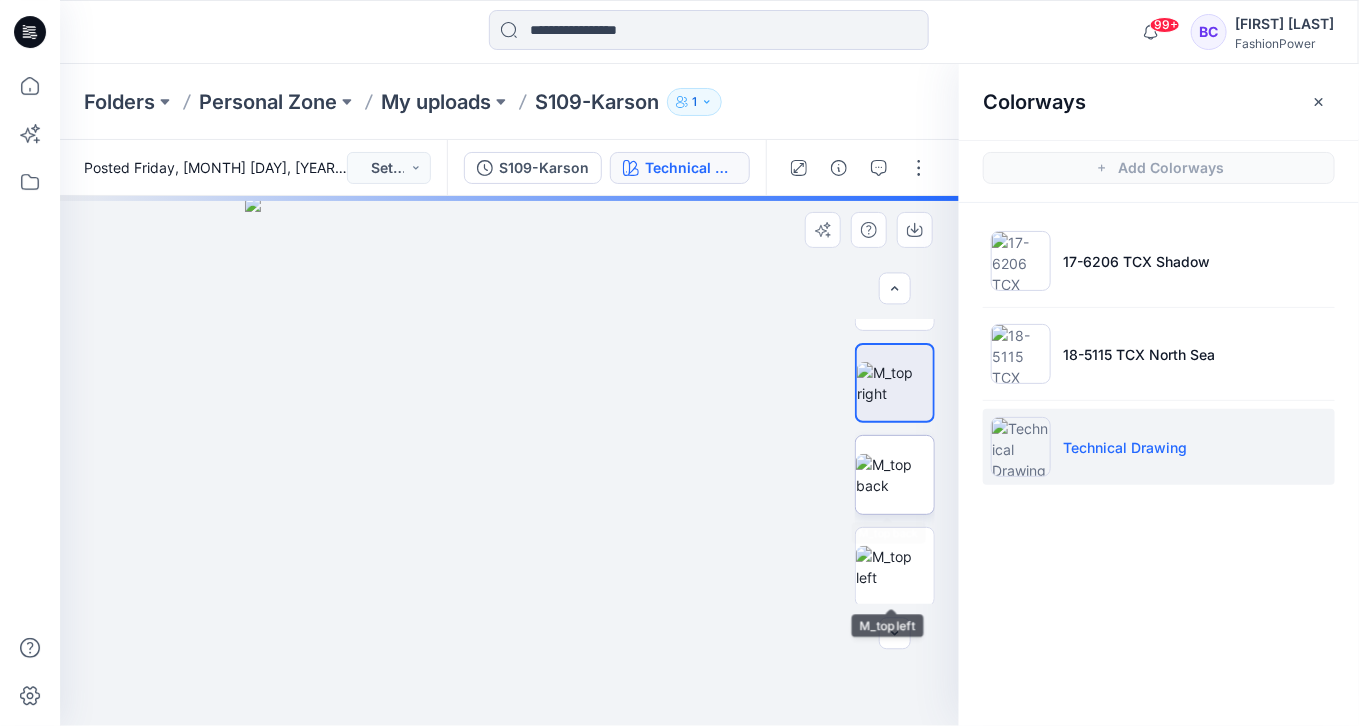 drag, startPoint x: 902, startPoint y: 498, endPoint x: 901, endPoint y: 480, distance: 18.027756 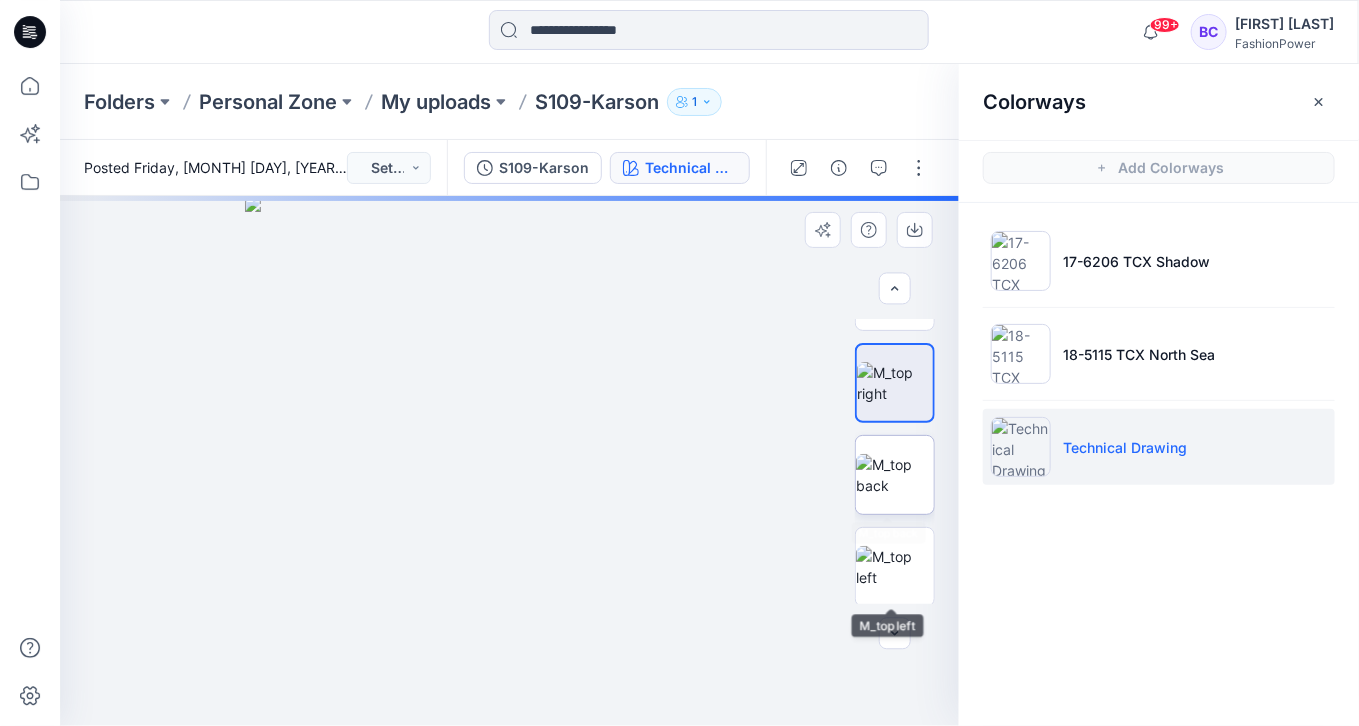 click at bounding box center (895, 475) 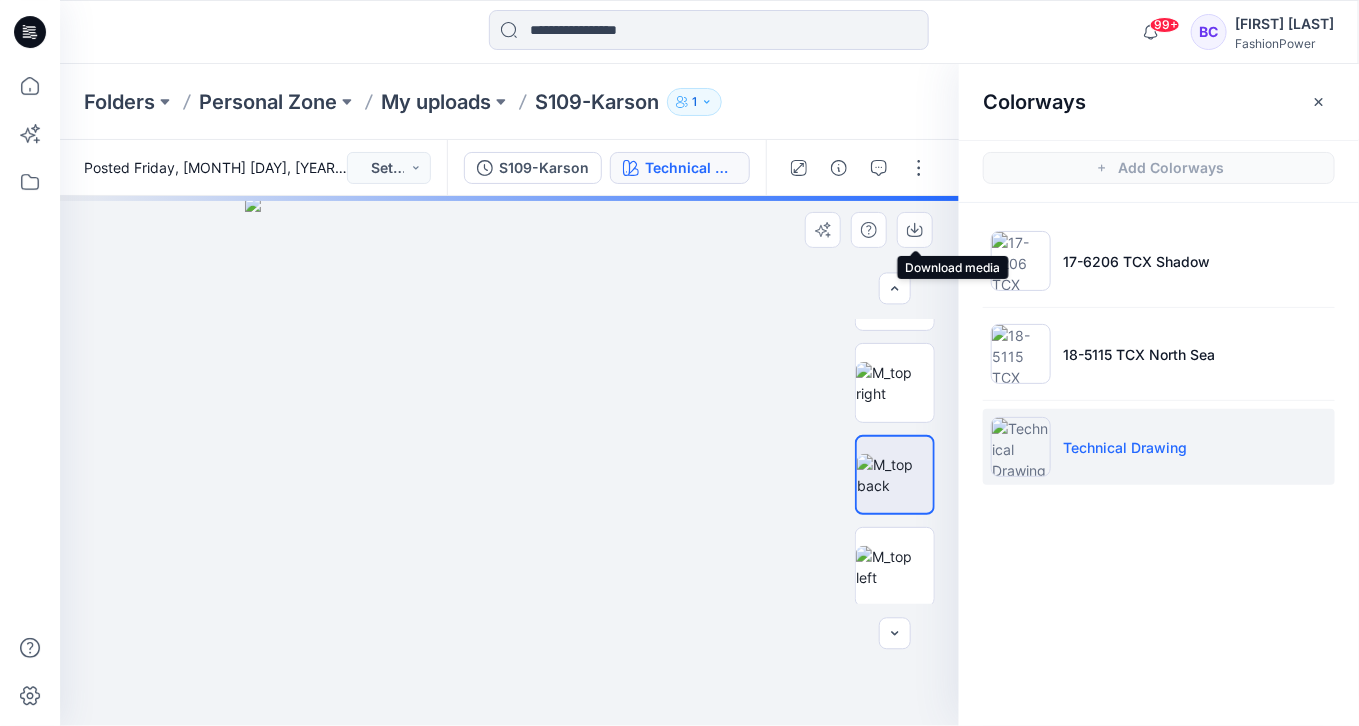 drag, startPoint x: 919, startPoint y: 236, endPoint x: 914, endPoint y: 252, distance: 16.763054 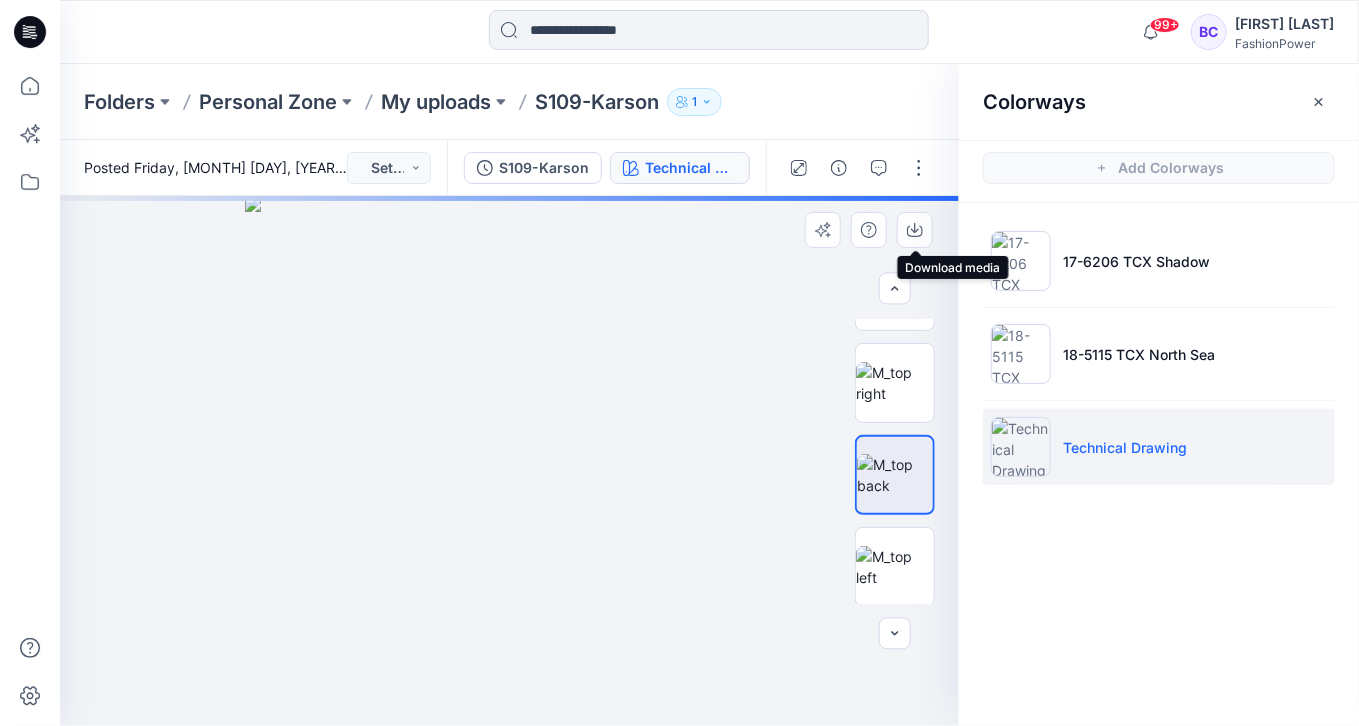 click 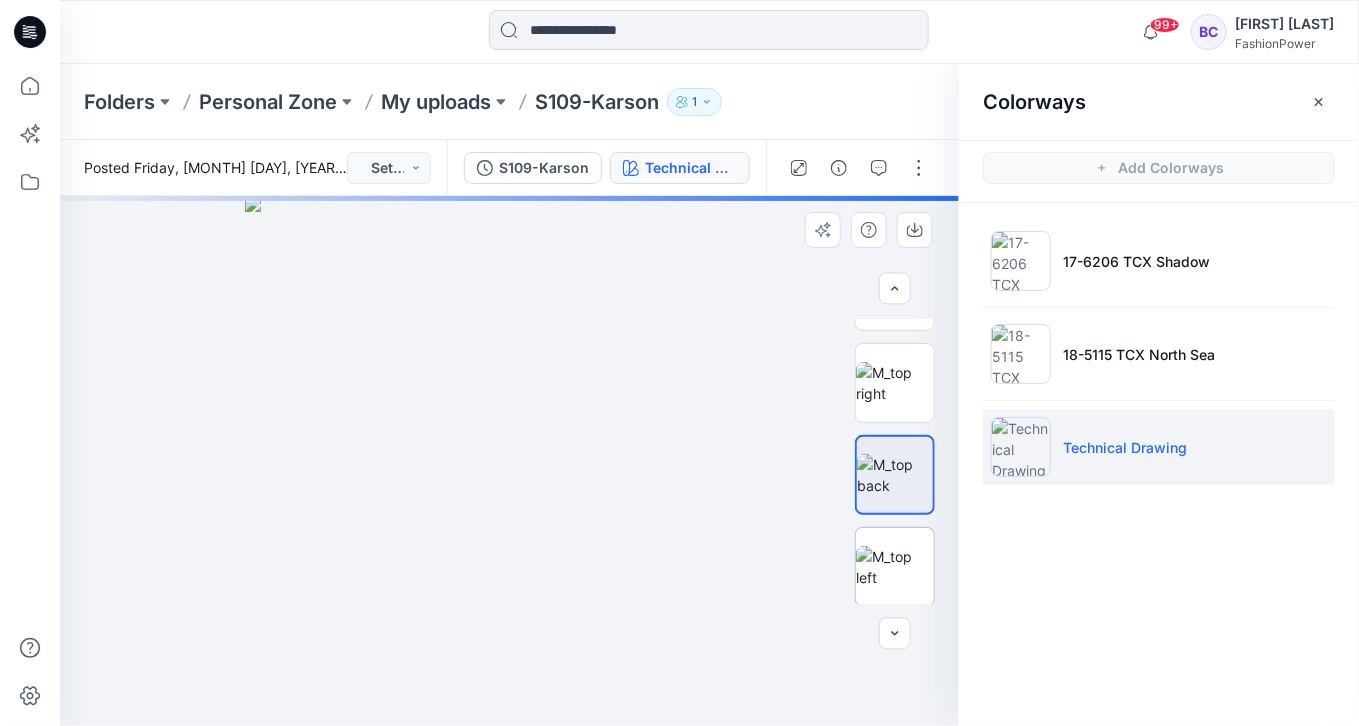 click at bounding box center [895, 567] 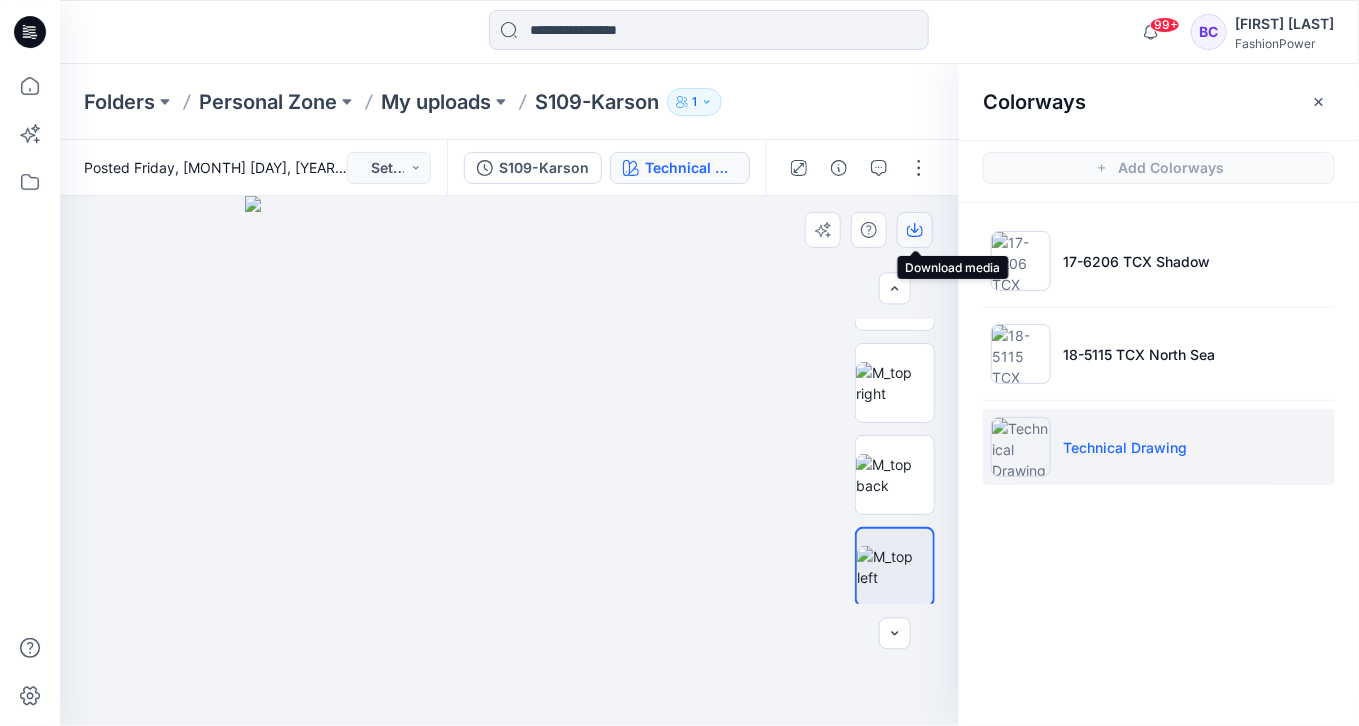 click 